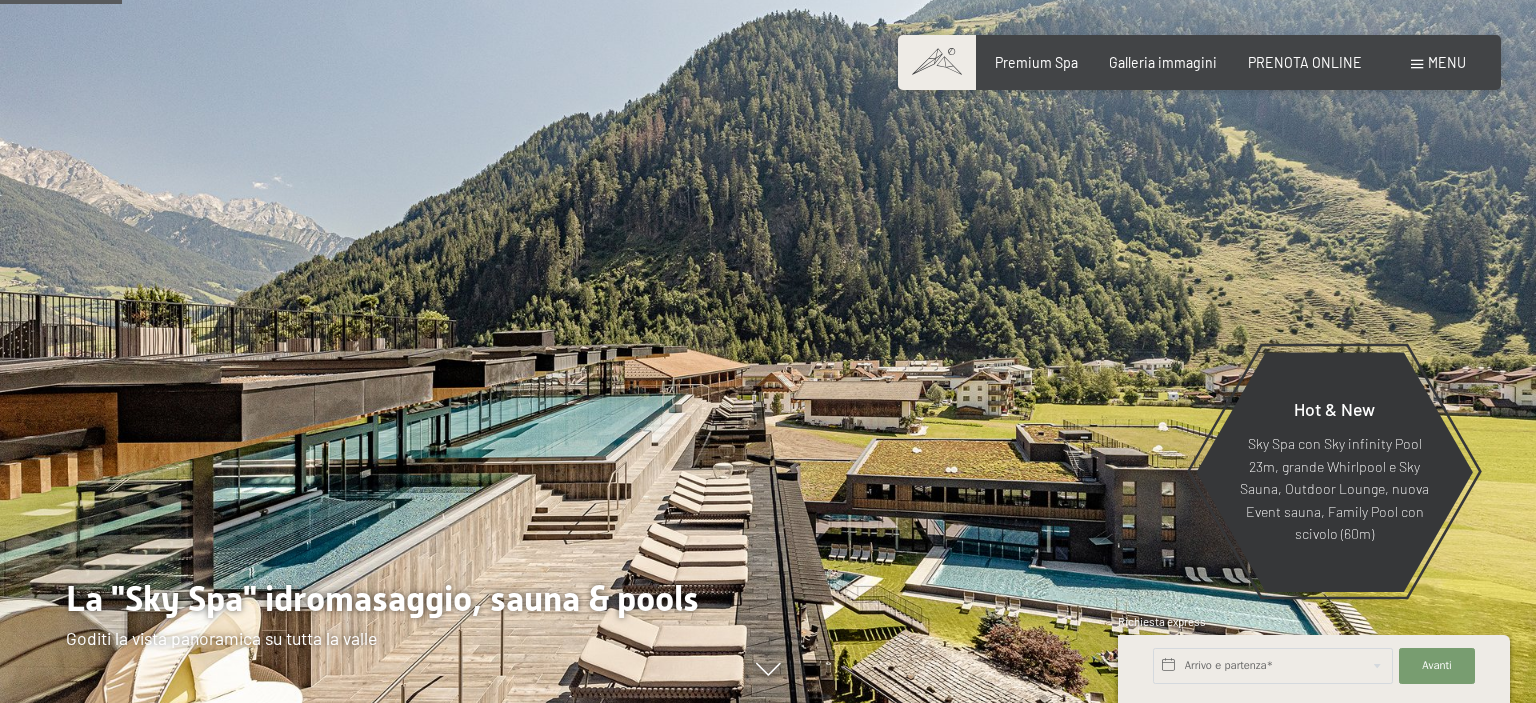 scroll, scrollTop: 739, scrollLeft: 0, axis: vertical 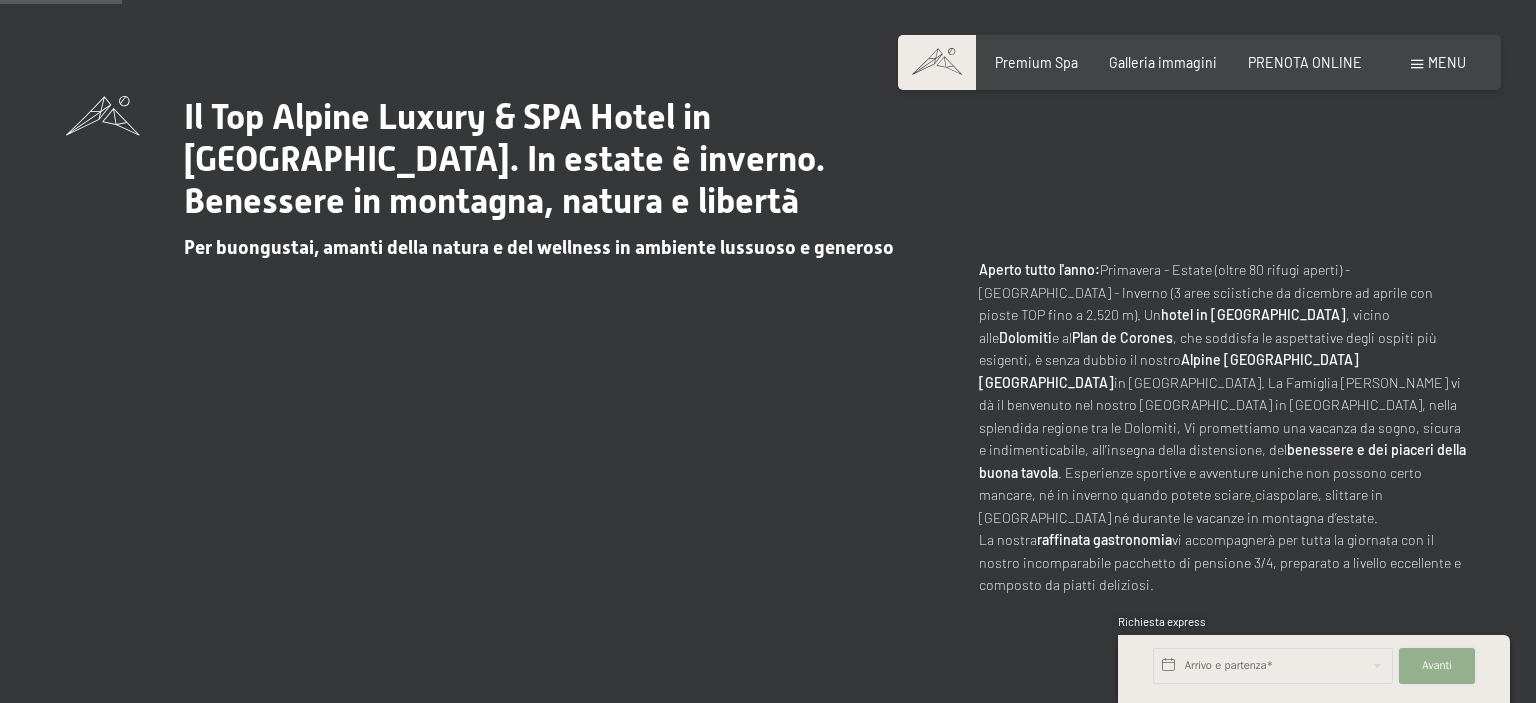 click on "Avanti Nascondere i campi dell'indirizzo" at bounding box center [1437, 666] 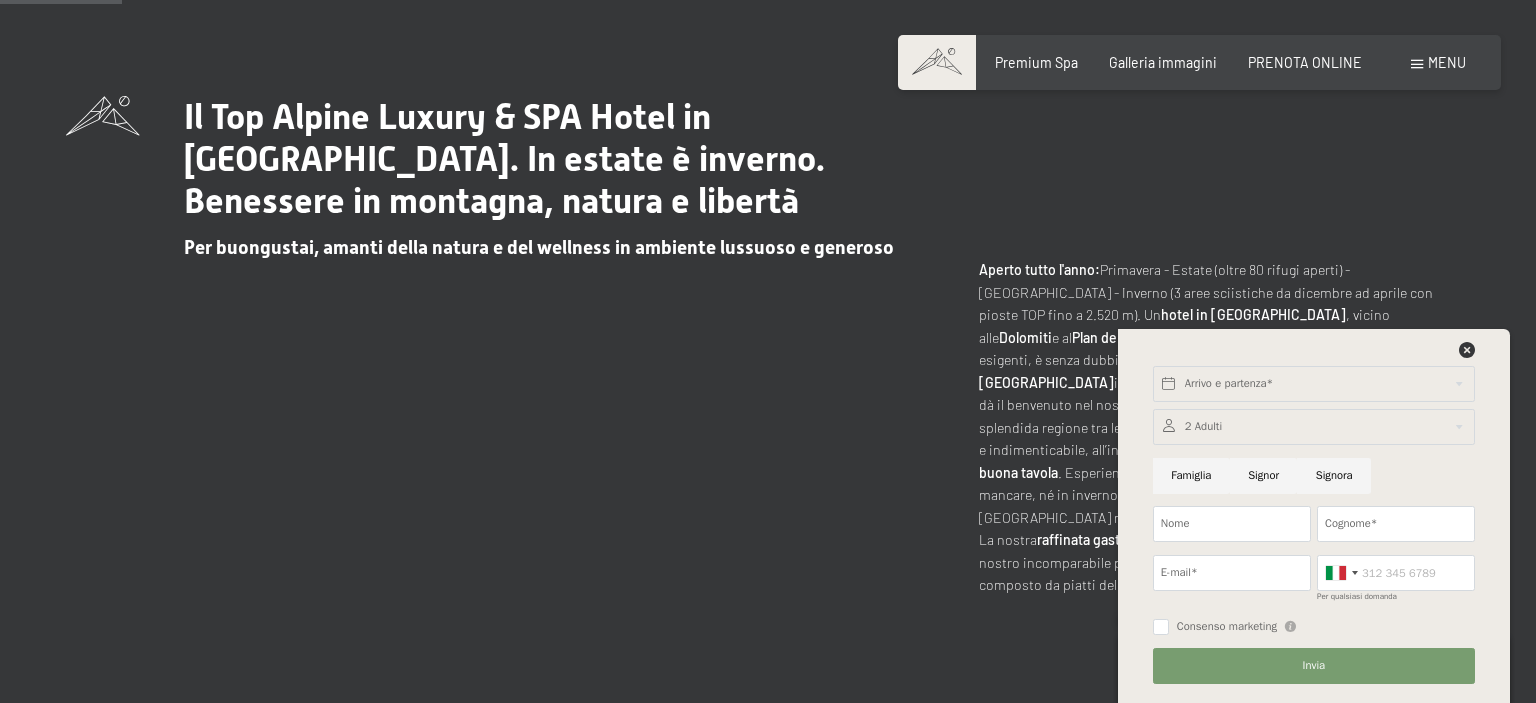 click on "Il Top Alpine Luxury & SPA Hotel in Trentino Alto Adige. In estate è inverno. Benessere in montagna, natura e libertà       Per buongustai, amanti della natura e del wellness in ambiente lussuoso e generoso             Aperto tutto l'anno:  Primavera - Estate (oltre 80 rifugi aperti) - Autunno - Inverno (3 aree sciistiche da dicembre ad aprile con pioste TOP fino a 2.520 m). Un  hotel in Trentino Alto Adige , vicino alle  Dolomiti  e al  Plan de Corones , che soddisfa le aspettative degli ospiti più esigenti, è senza dubbio il nostro  Alpine Luxury Spa Resort Schwarzenstein  in Aurina. La Famiglia Zimmerhofer vi dà il benvenuto nel nostro Luxury Hotel in Trentino Alto Adige, nella splendida regione tra le Dolomiti, Vi promettiamo una vacanza da sogno, sicura e indimenticabile, all’insegna della distensione, del  benessere e dei piaceri della buona tavola . Esperienze sportive e avventure uniche non possono certo mancare, né in inverno quando potete sciare ,   La nostra  raffinata gastronomia" at bounding box center (768, 346) 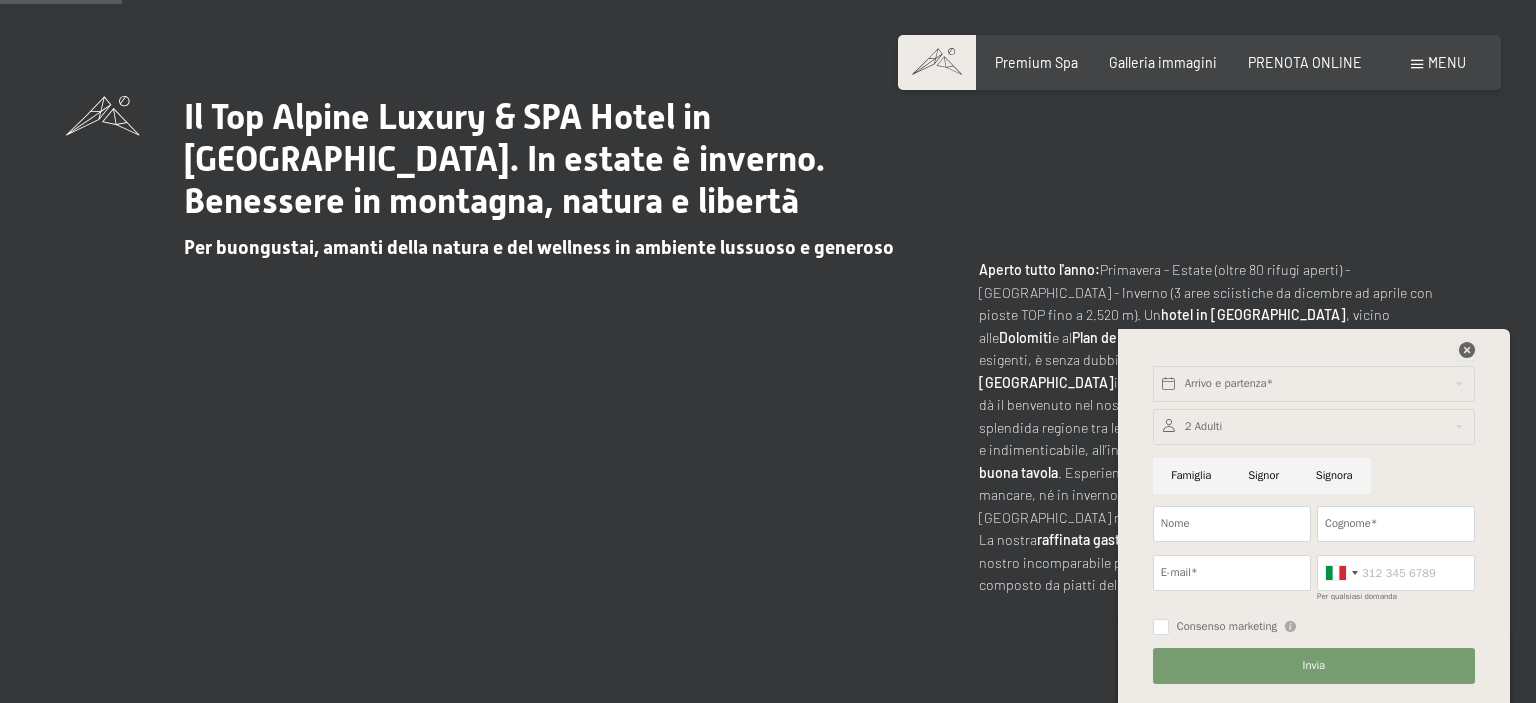 click at bounding box center (1467, 350) 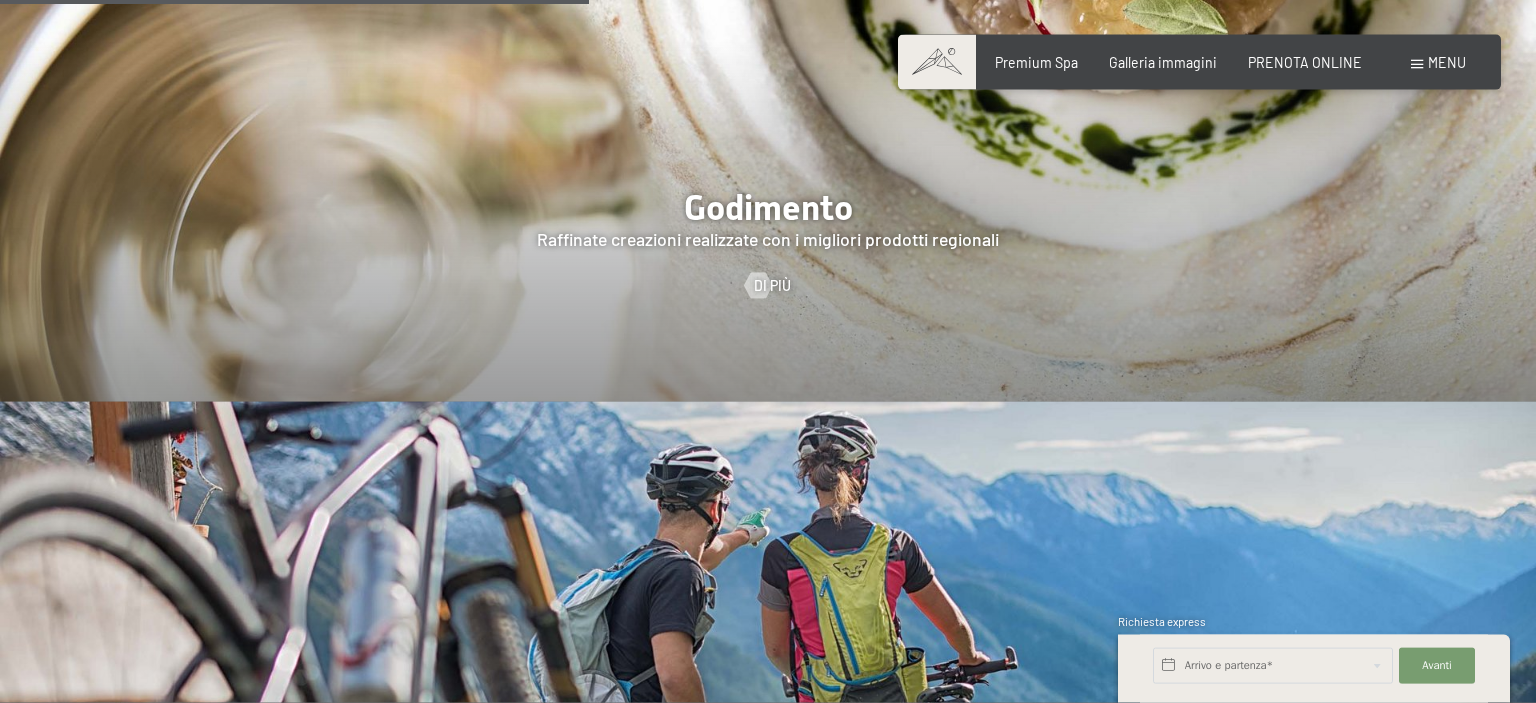 scroll, scrollTop: 2974, scrollLeft: 0, axis: vertical 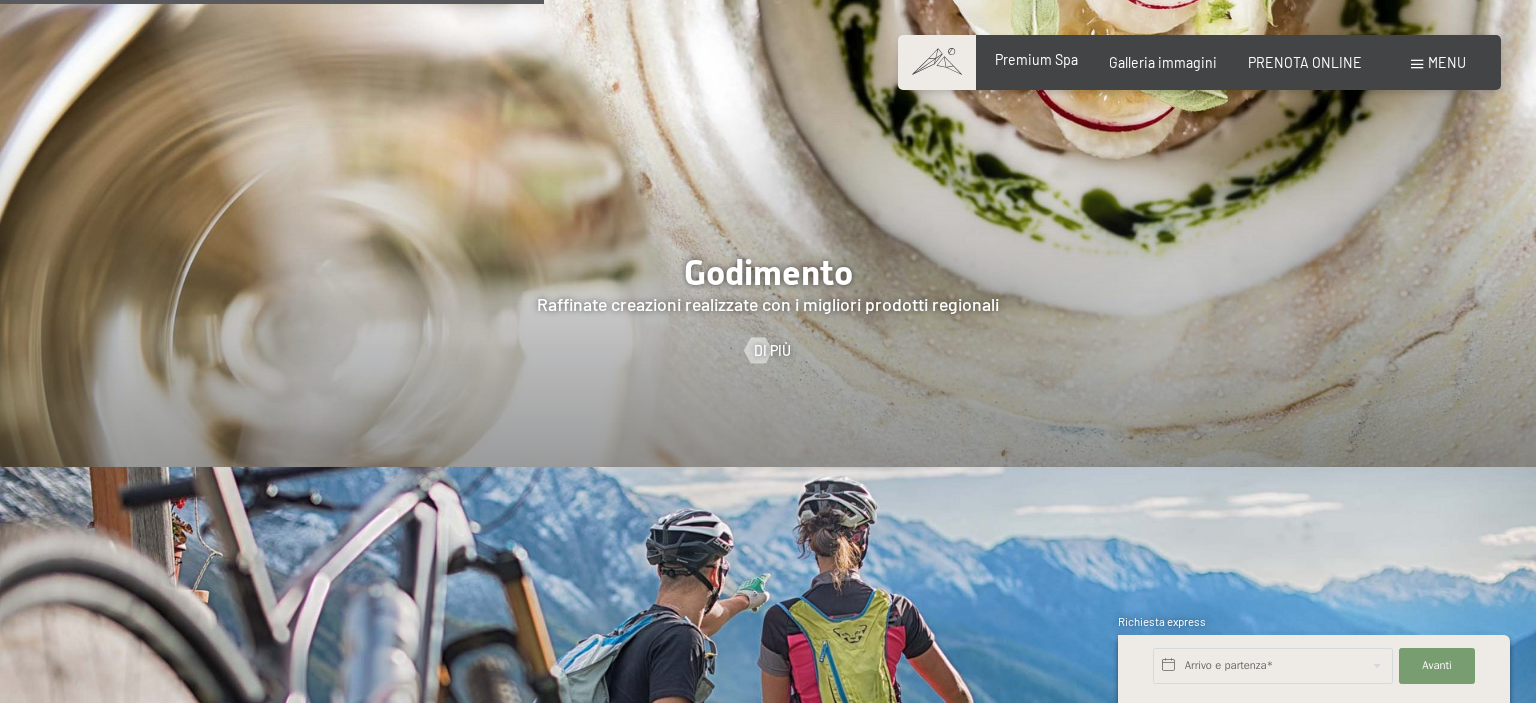 click on "Premium Spa" at bounding box center (1036, 59) 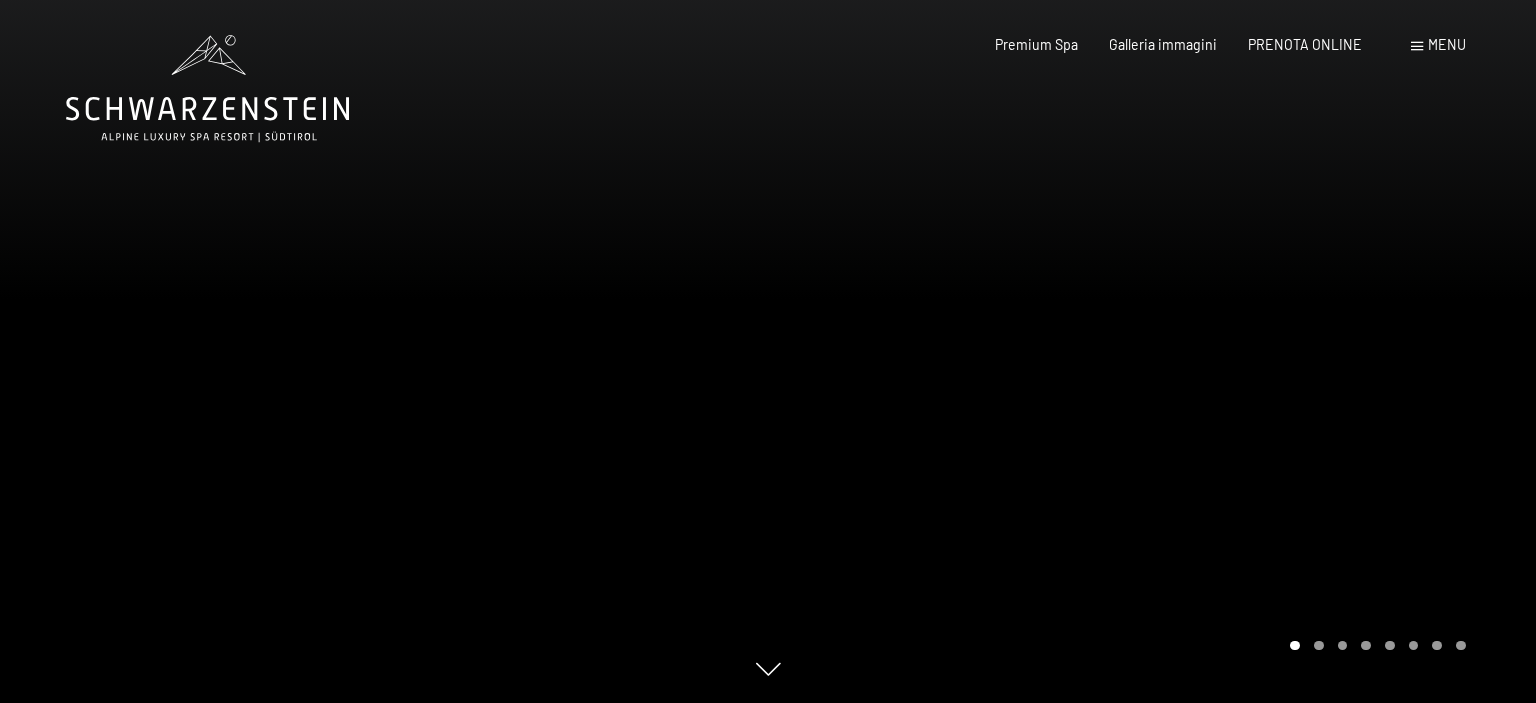 scroll, scrollTop: 0, scrollLeft: 0, axis: both 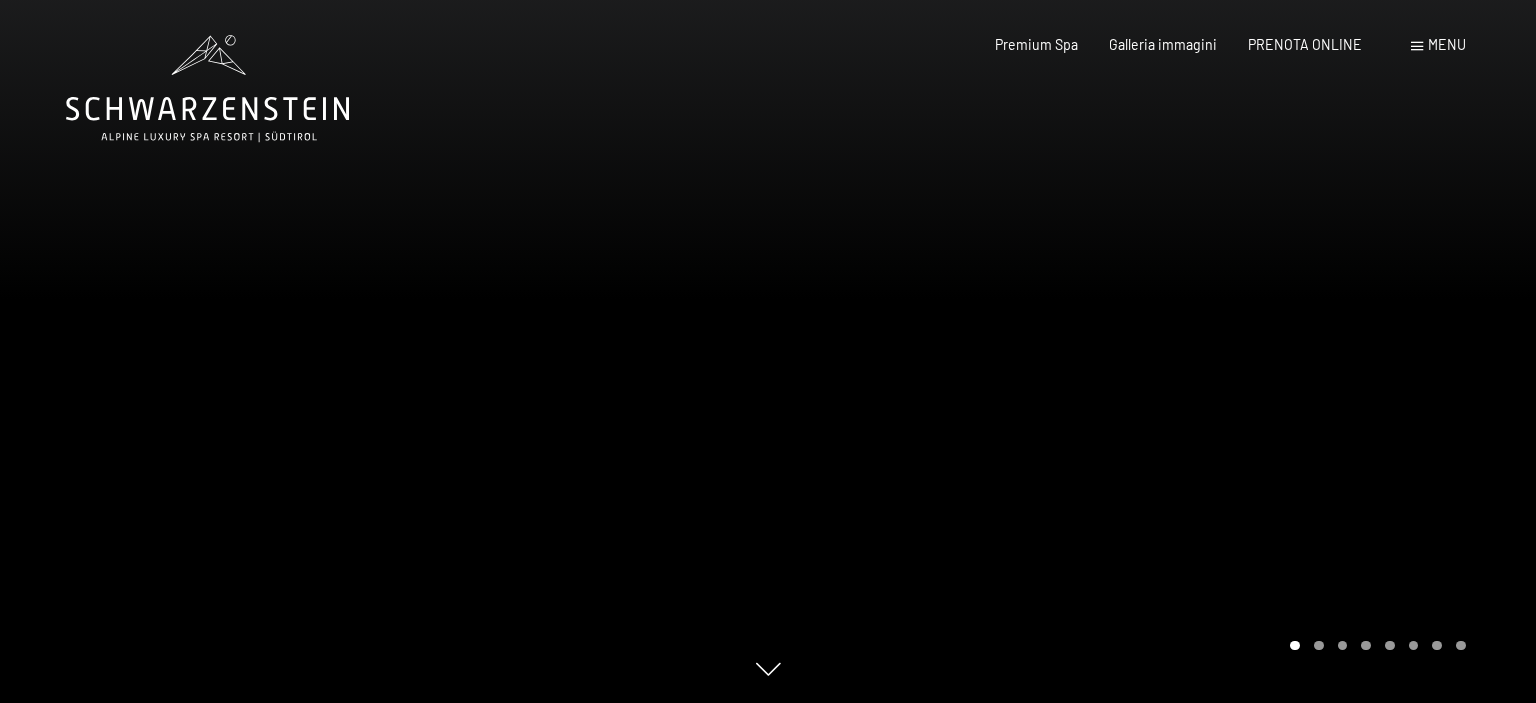 click at bounding box center [384, 351] 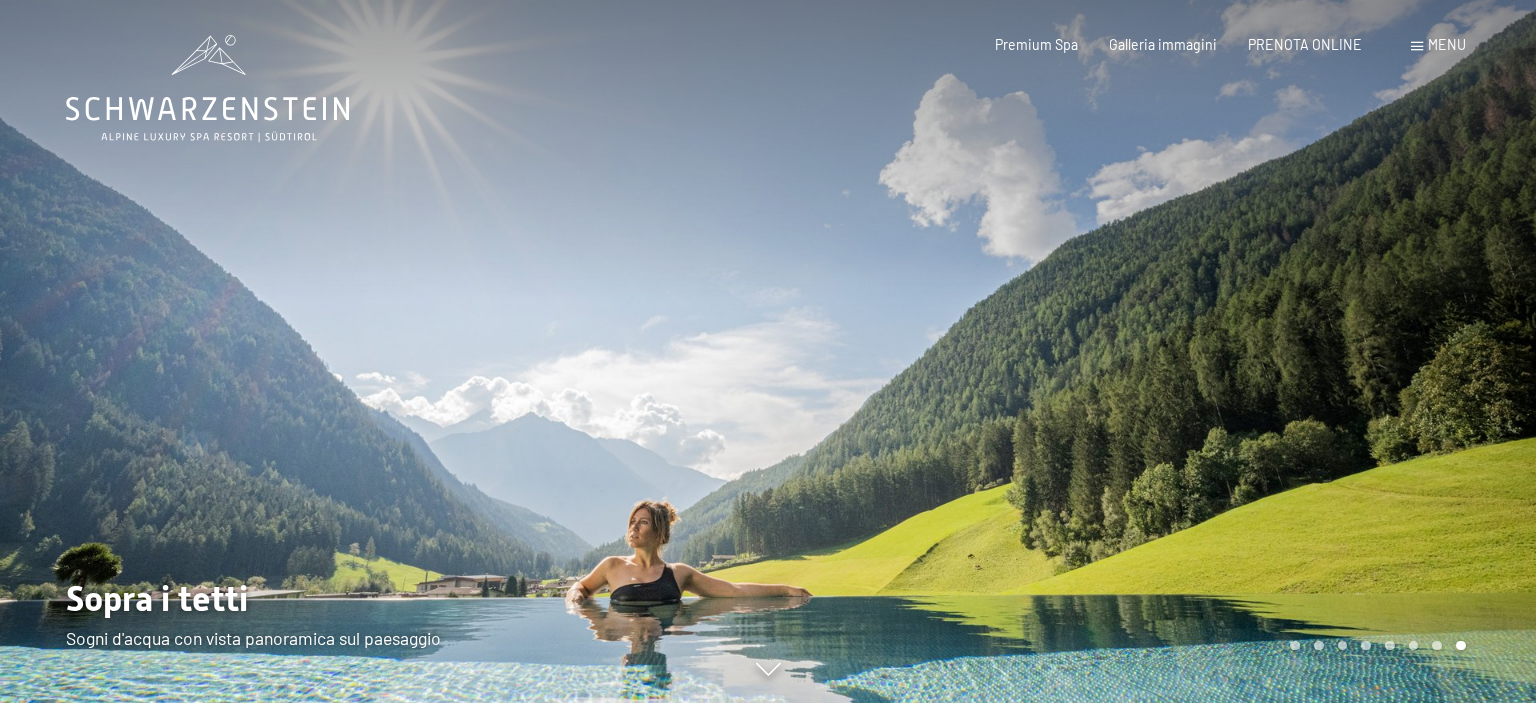 click at bounding box center (384, 351) 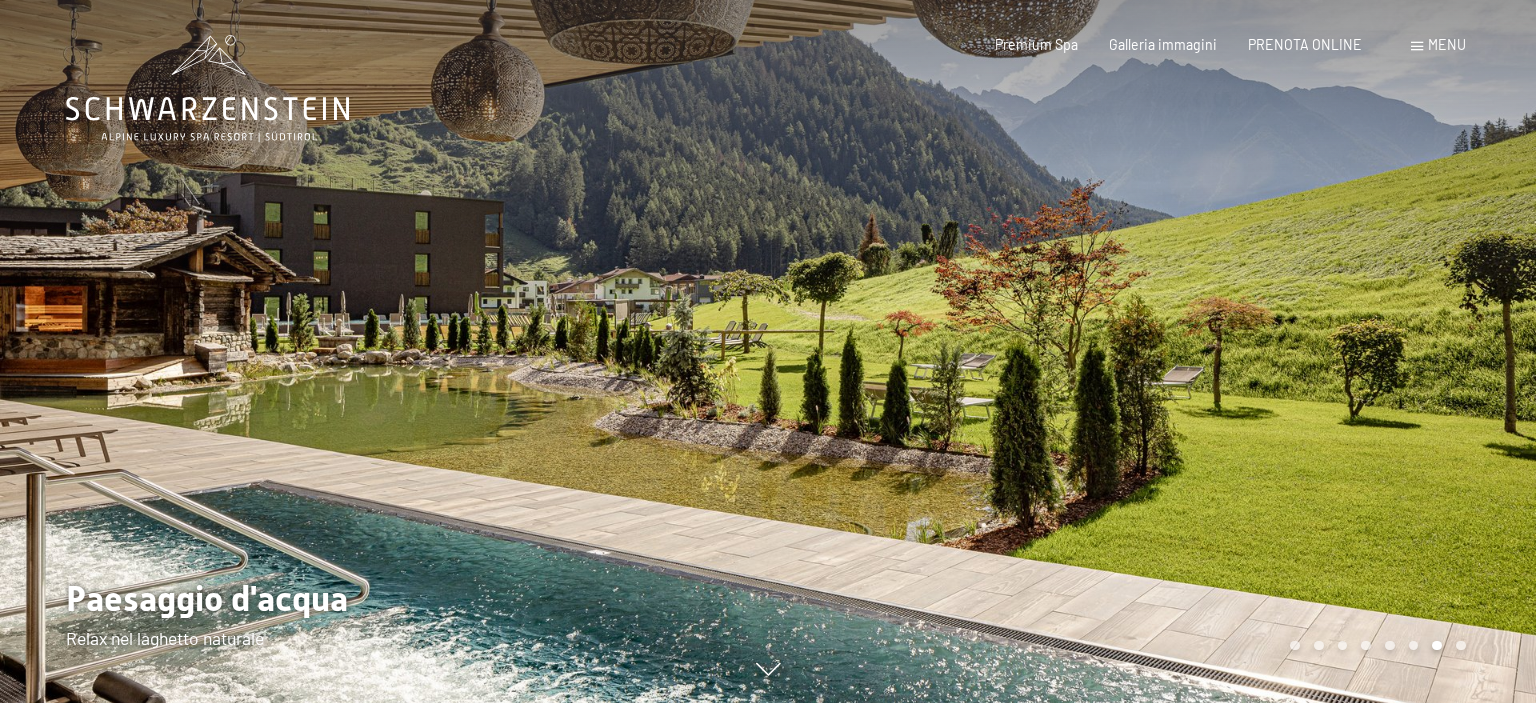 click at bounding box center [384, 351] 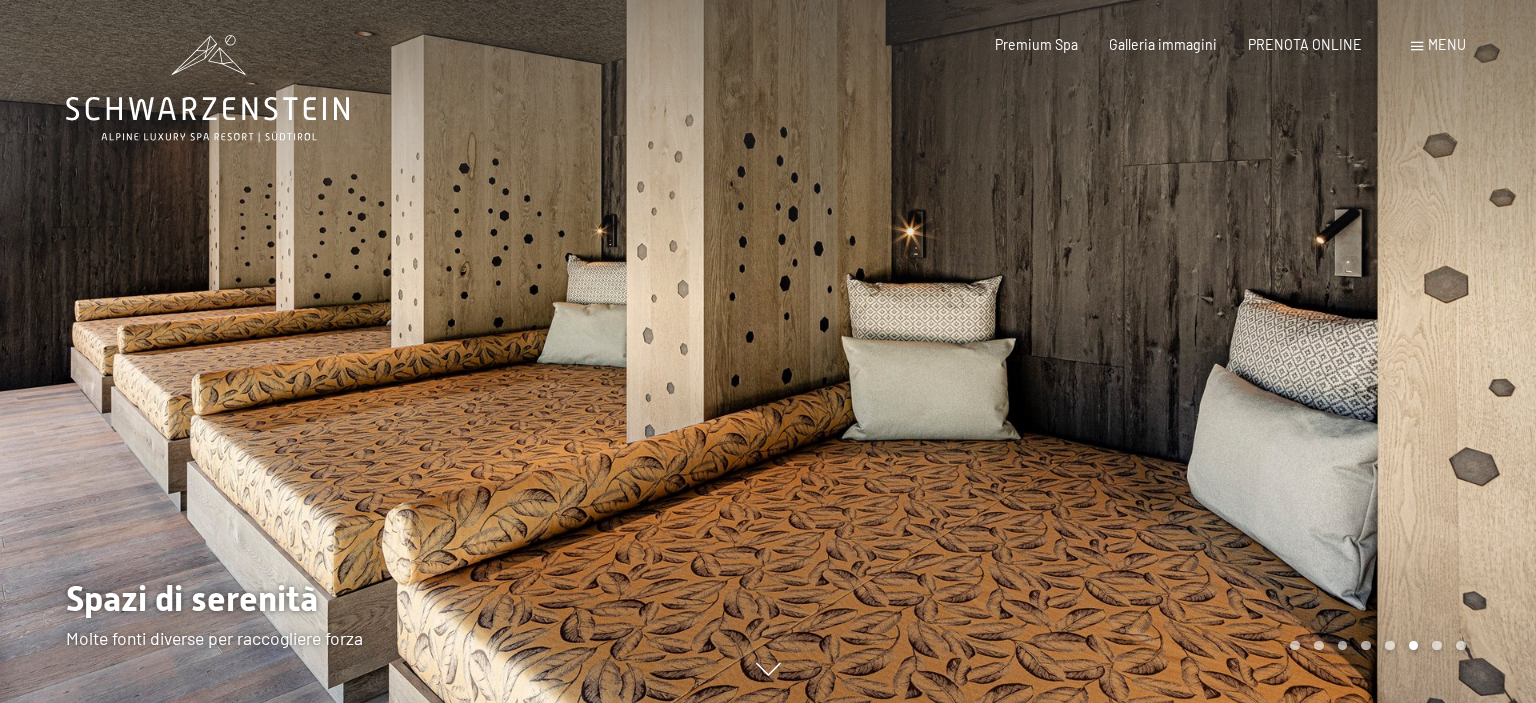 click at bounding box center (384, 351) 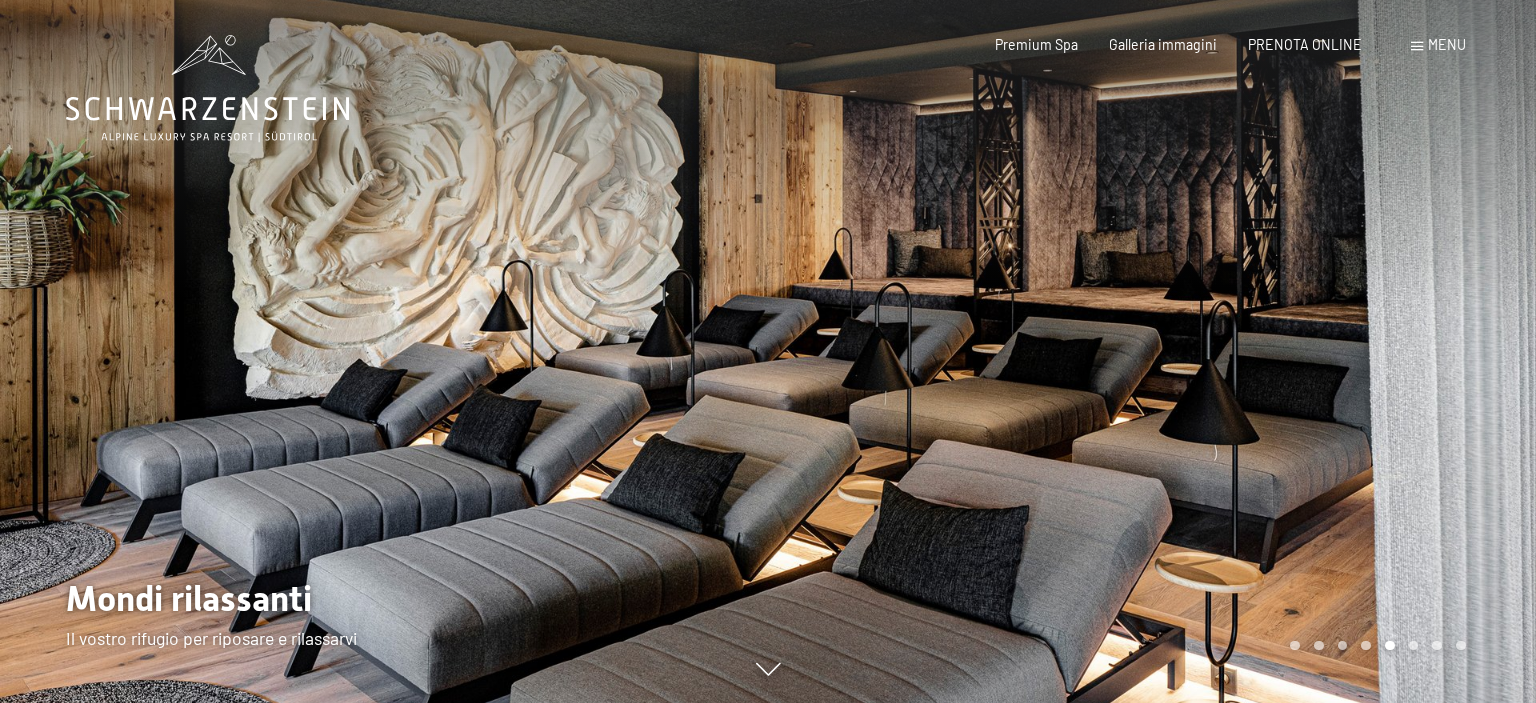 click at bounding box center [384, 351] 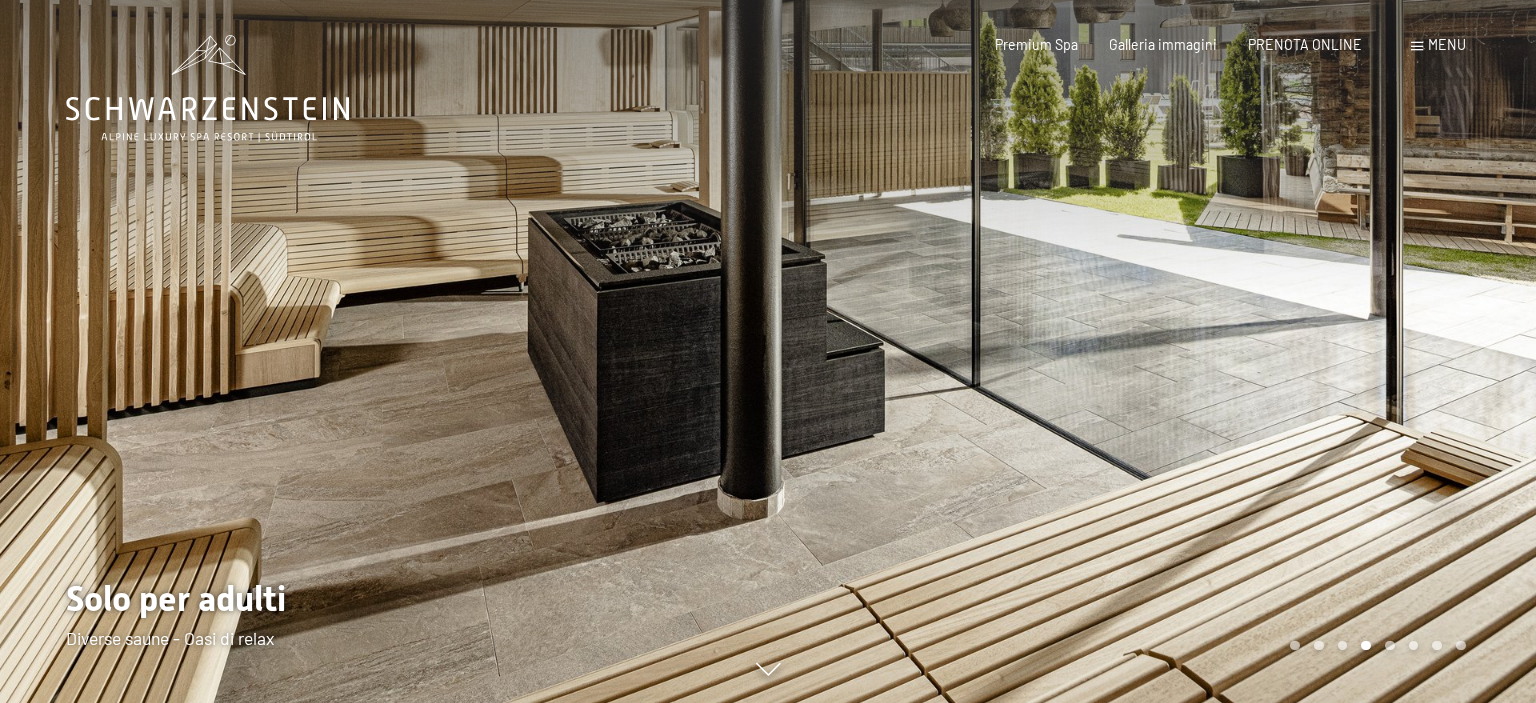 click at bounding box center (384, 351) 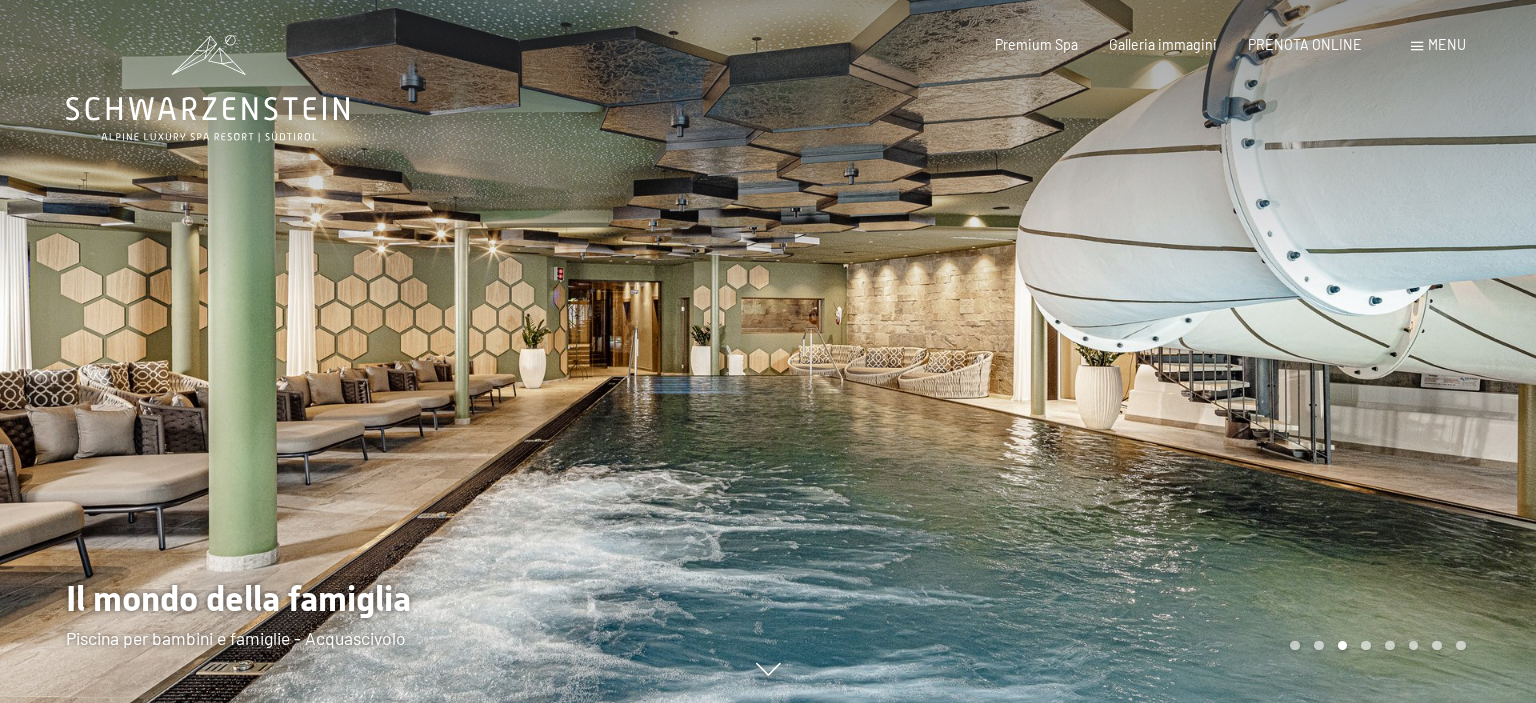 click at bounding box center [384, 351] 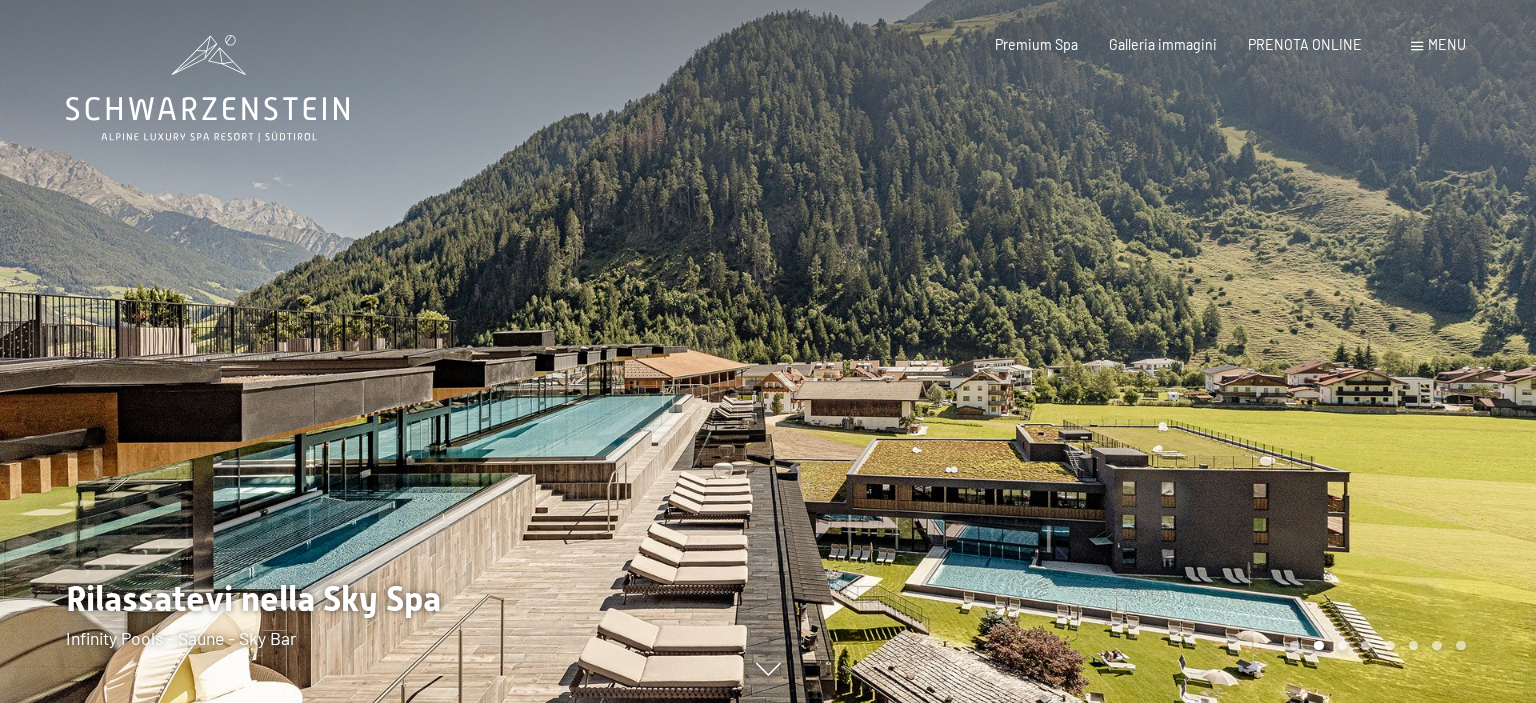 click at bounding box center [384, 351] 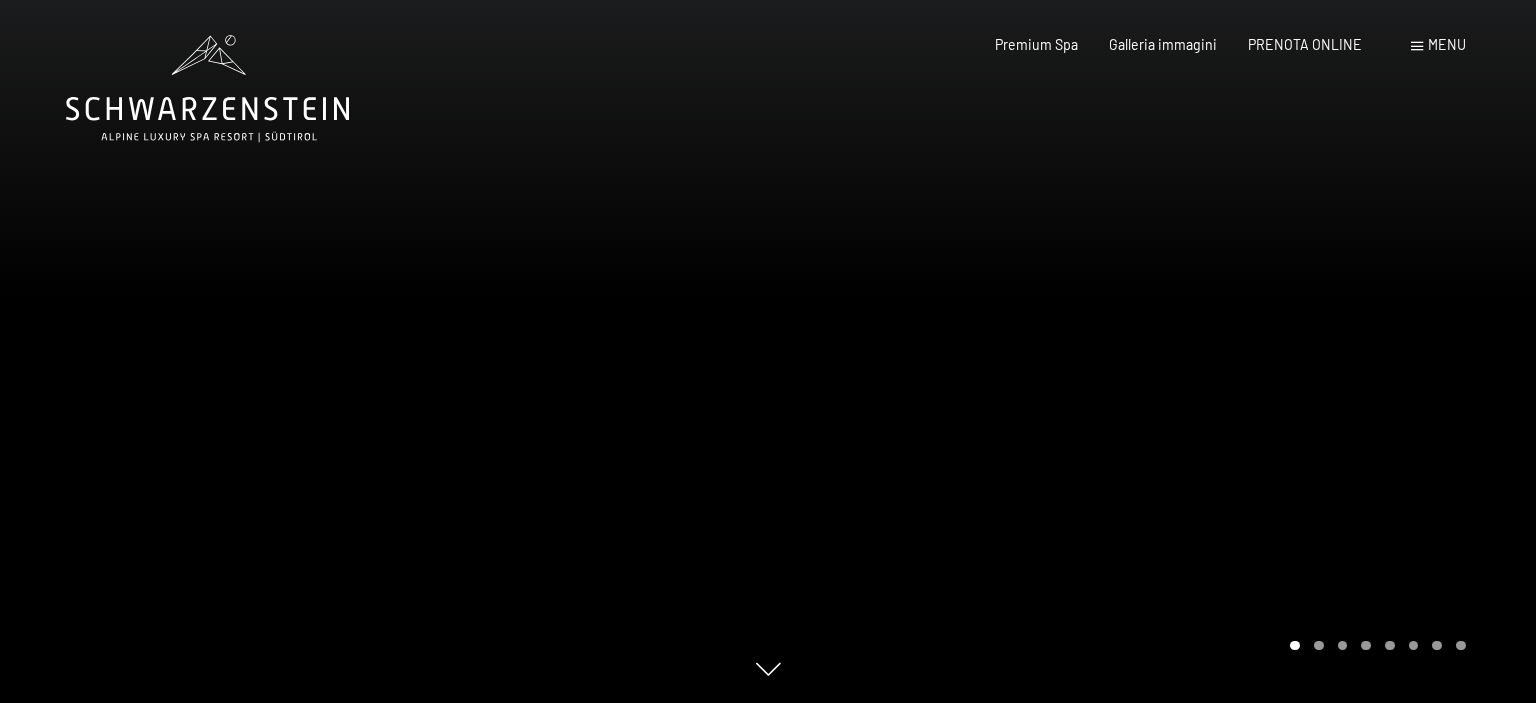 click at bounding box center [384, 351] 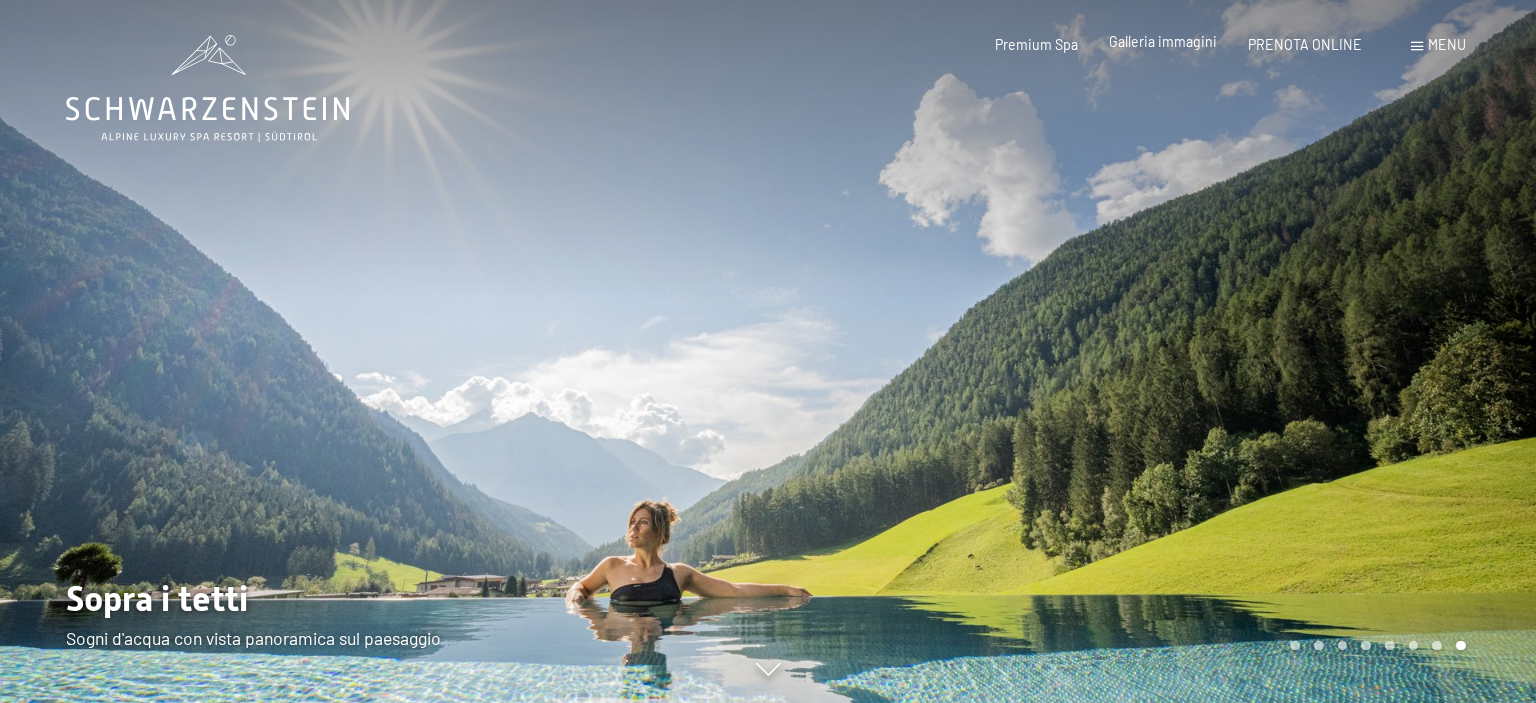 click on "Galleria immagini" at bounding box center [1163, 41] 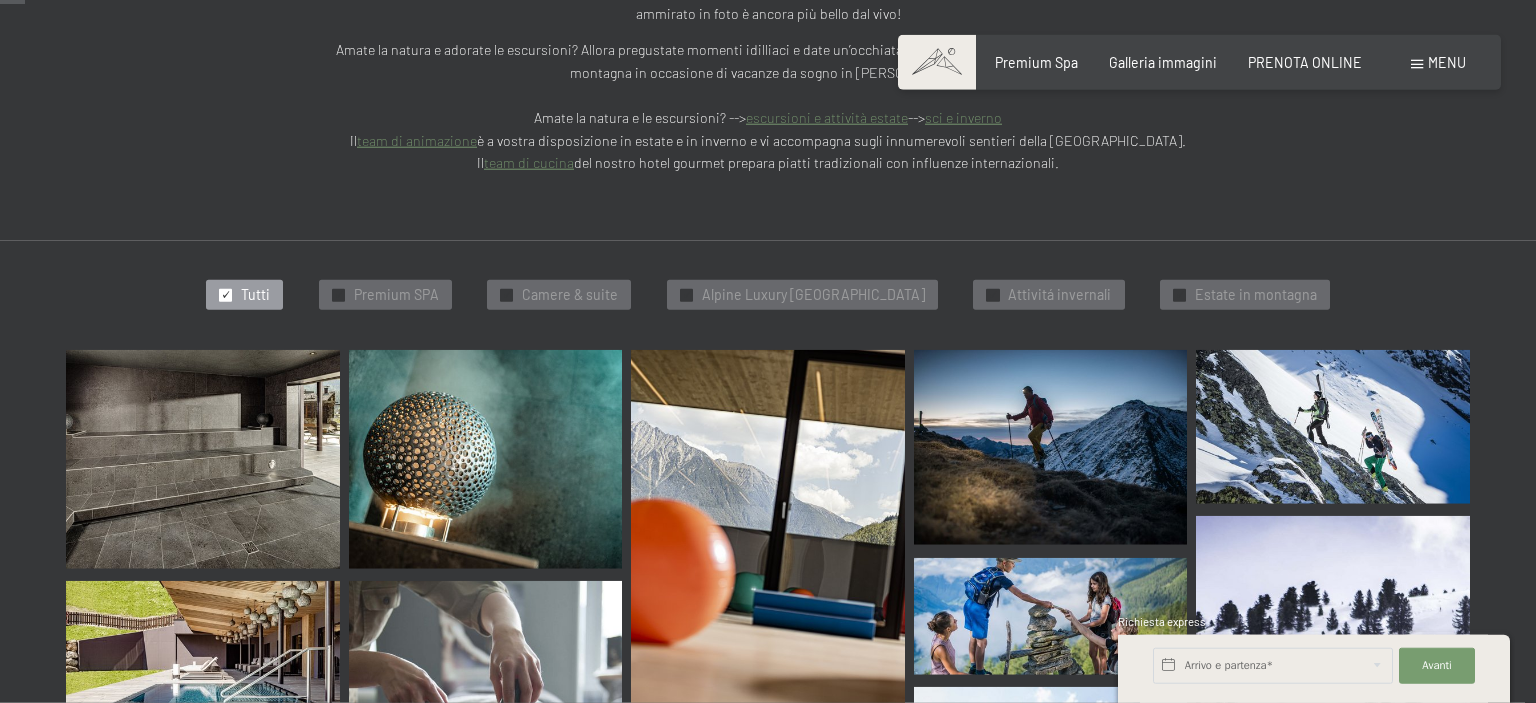 scroll, scrollTop: 492, scrollLeft: 0, axis: vertical 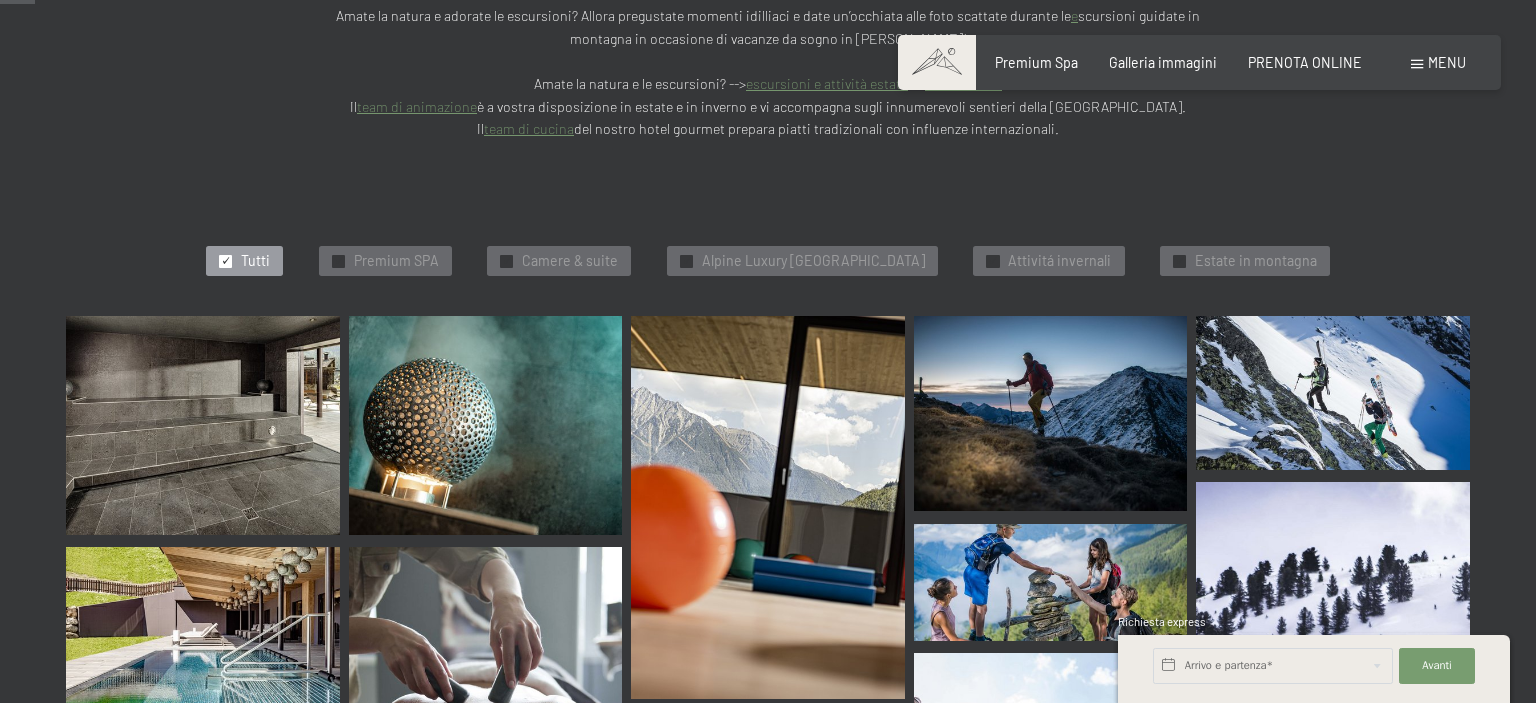 click at bounding box center (203, 425) 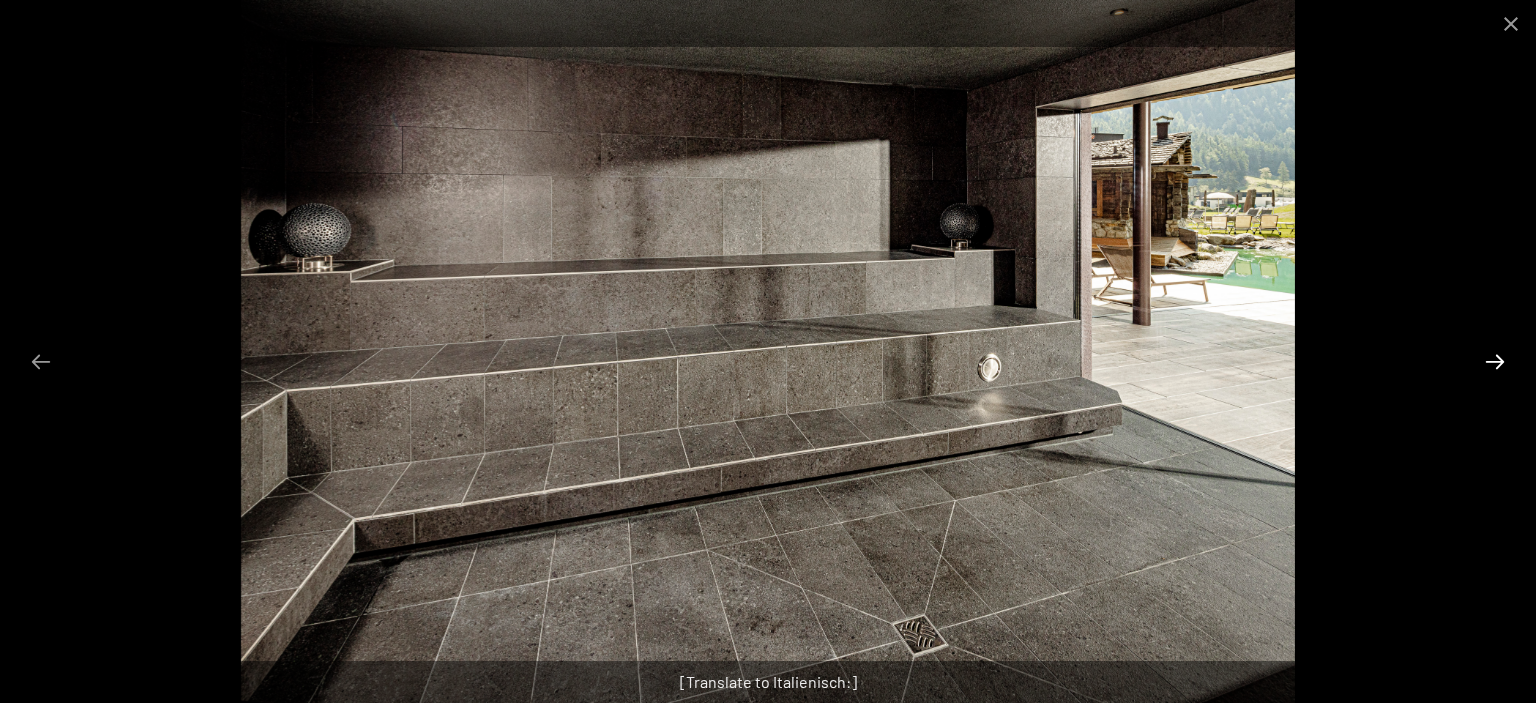 click at bounding box center (1495, 361) 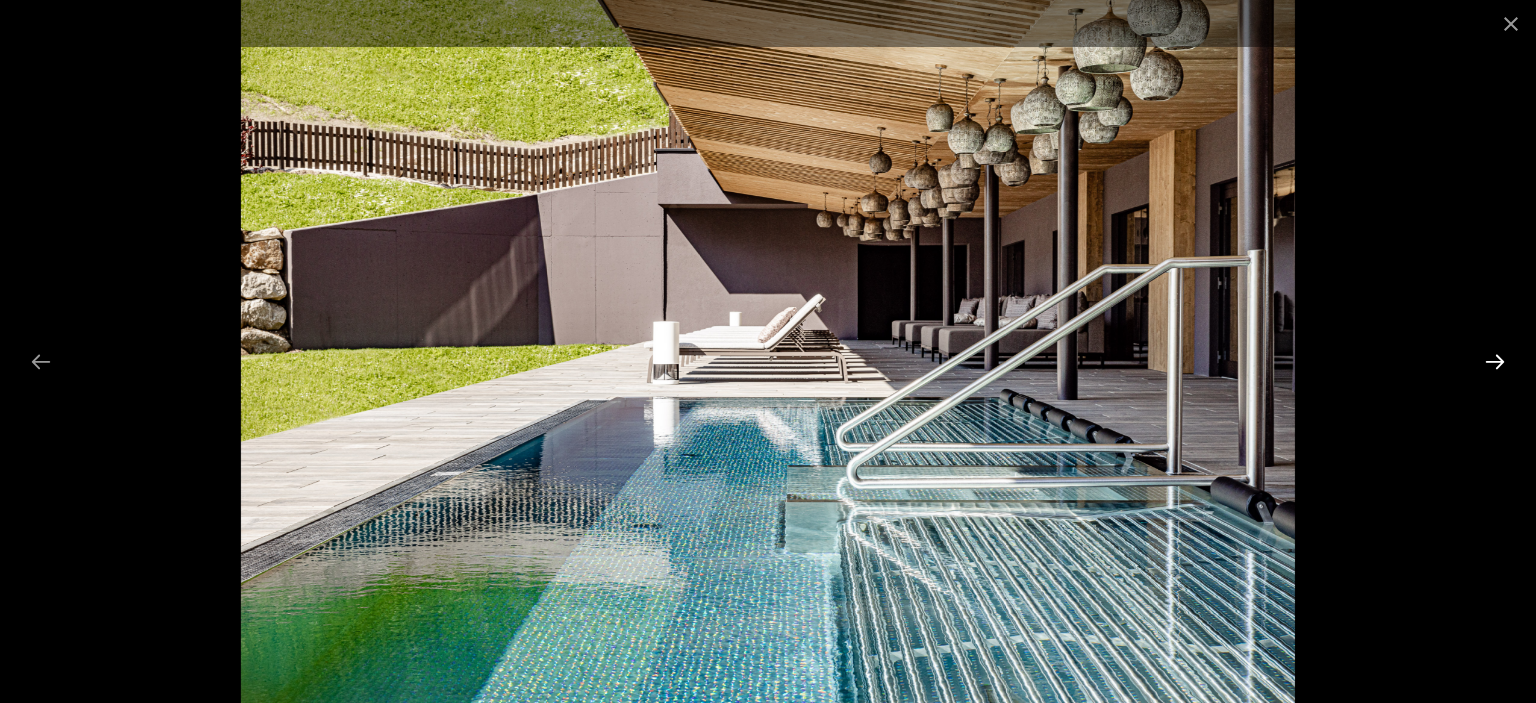click at bounding box center (1495, 361) 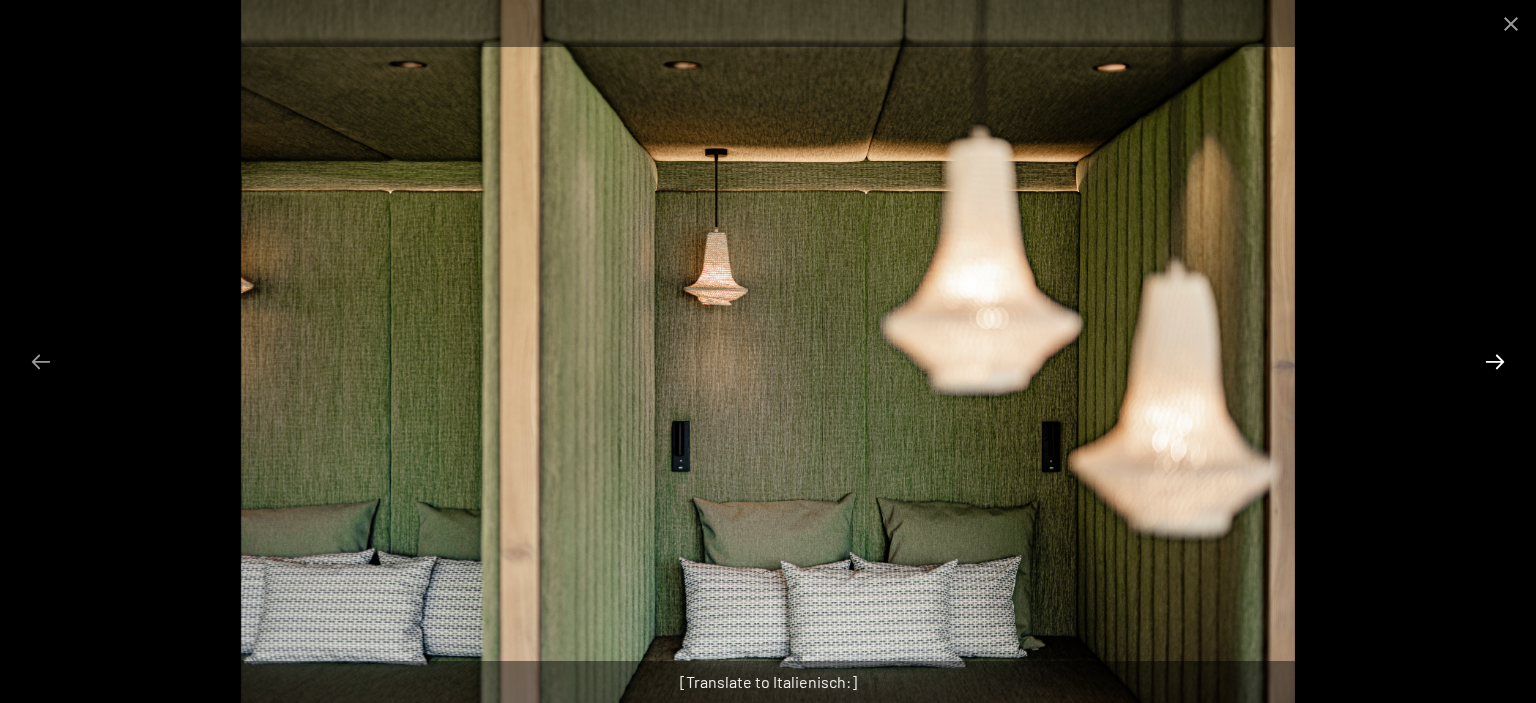 click at bounding box center (1495, 361) 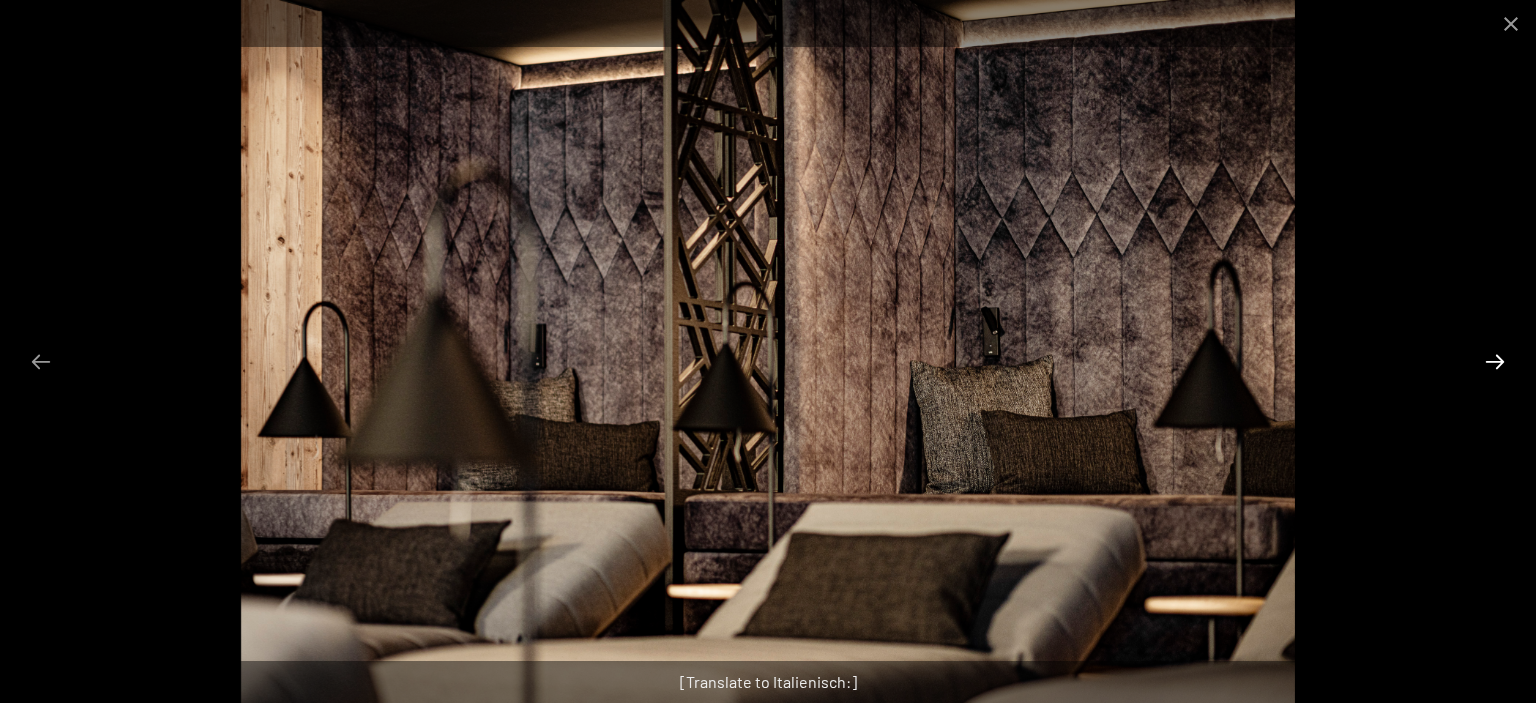 click at bounding box center [1495, 361] 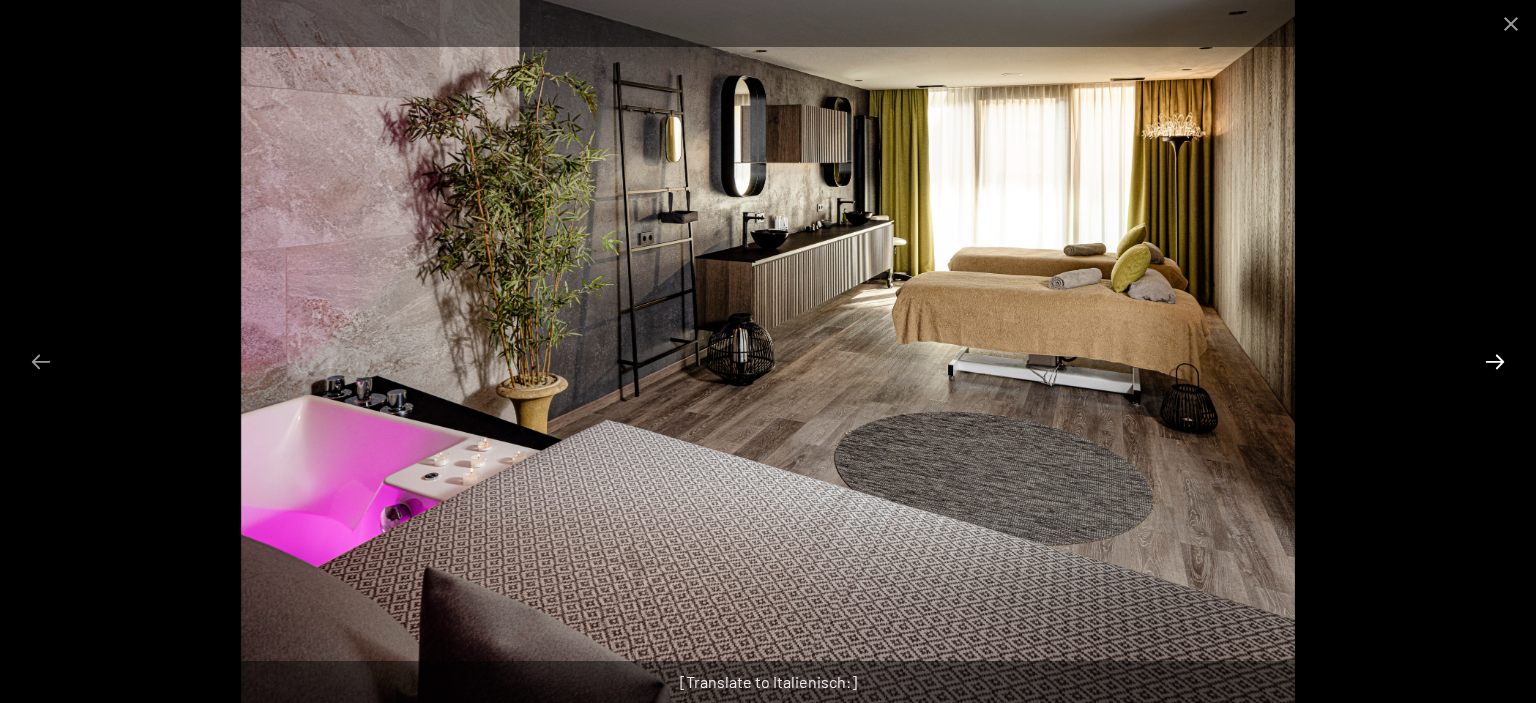click at bounding box center (1495, 361) 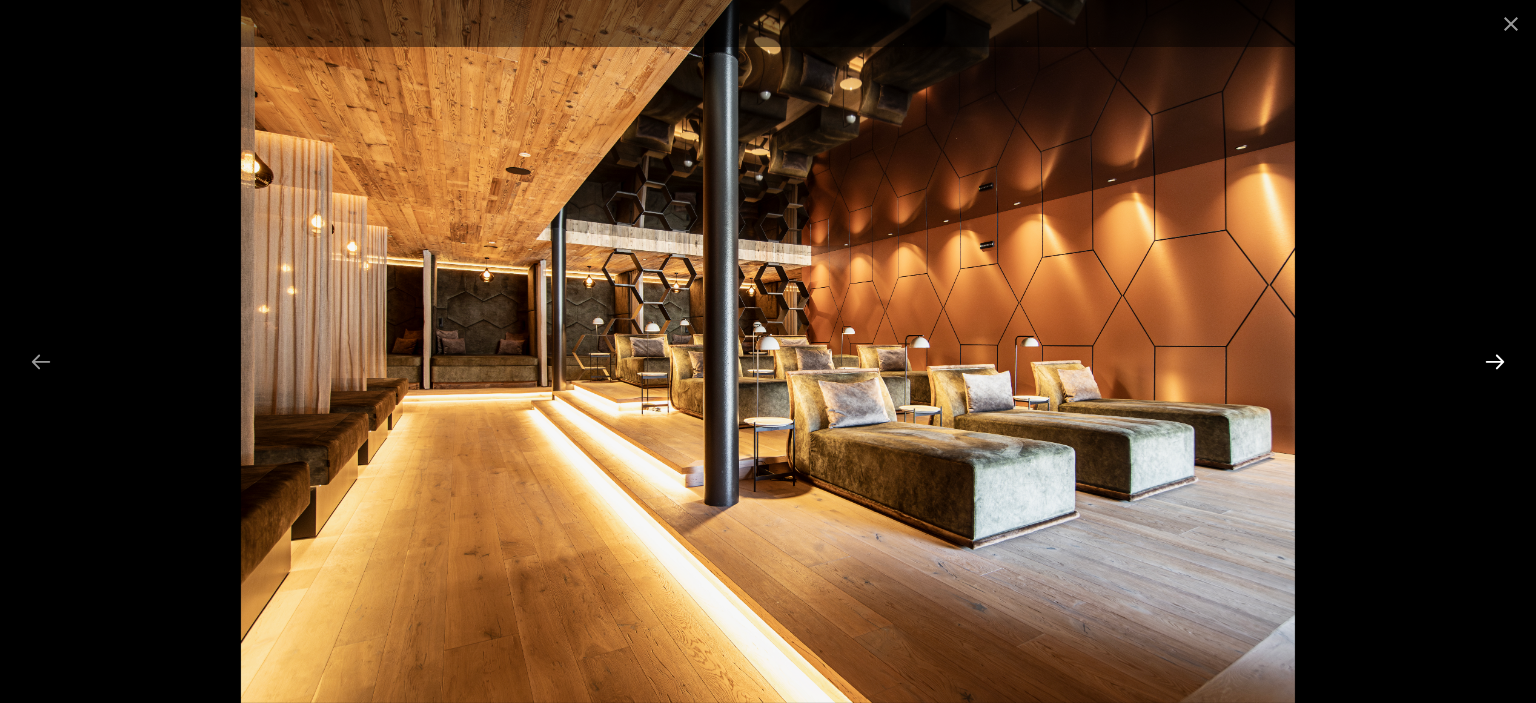click at bounding box center [1495, 361] 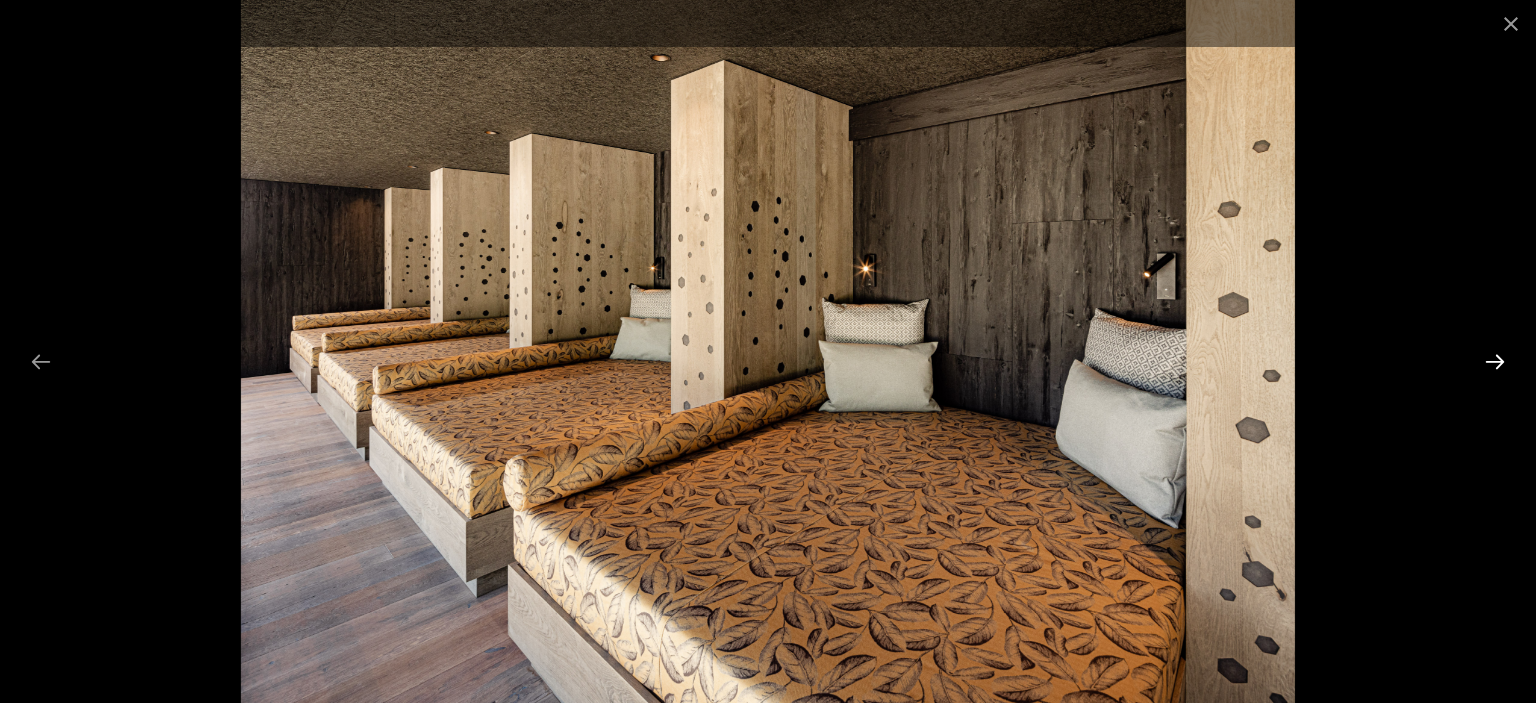 click at bounding box center [1495, 361] 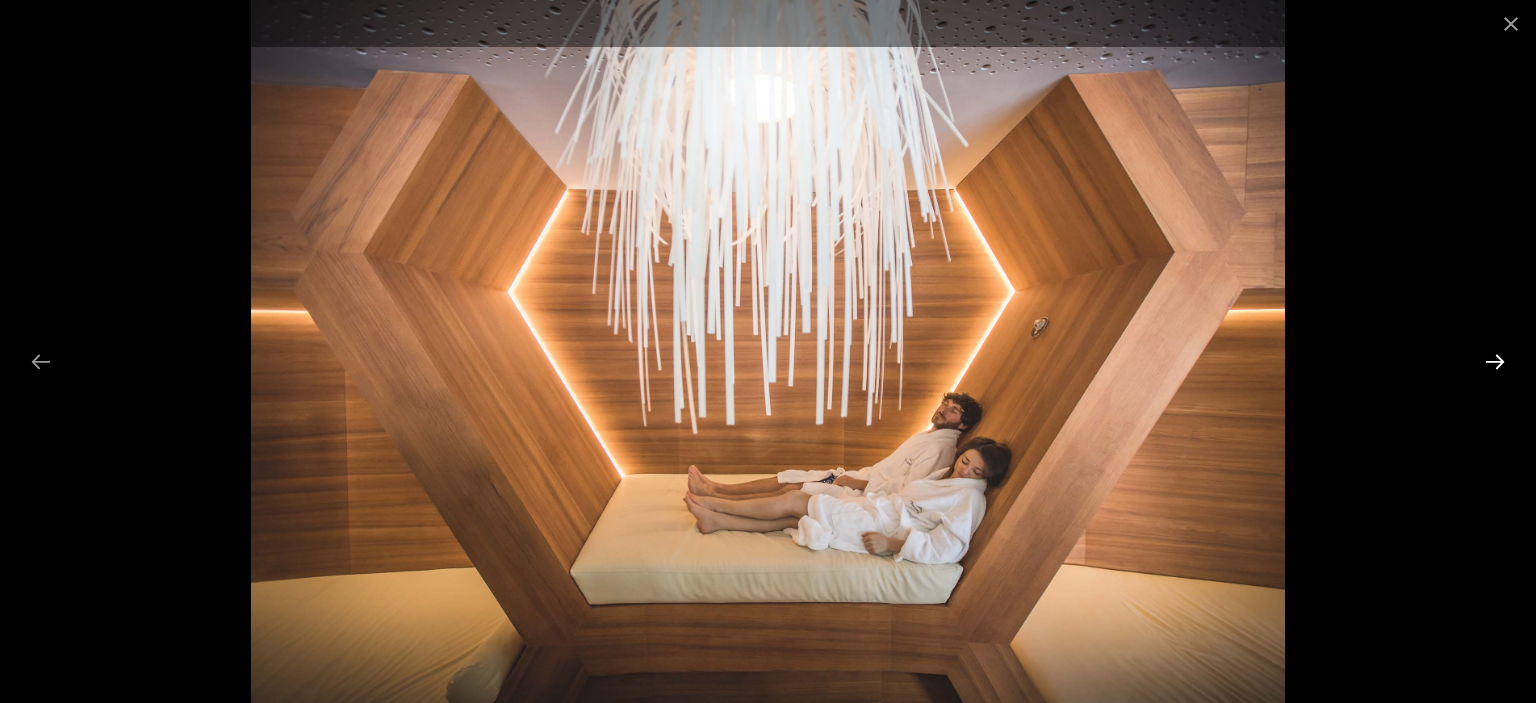 click at bounding box center [1495, 361] 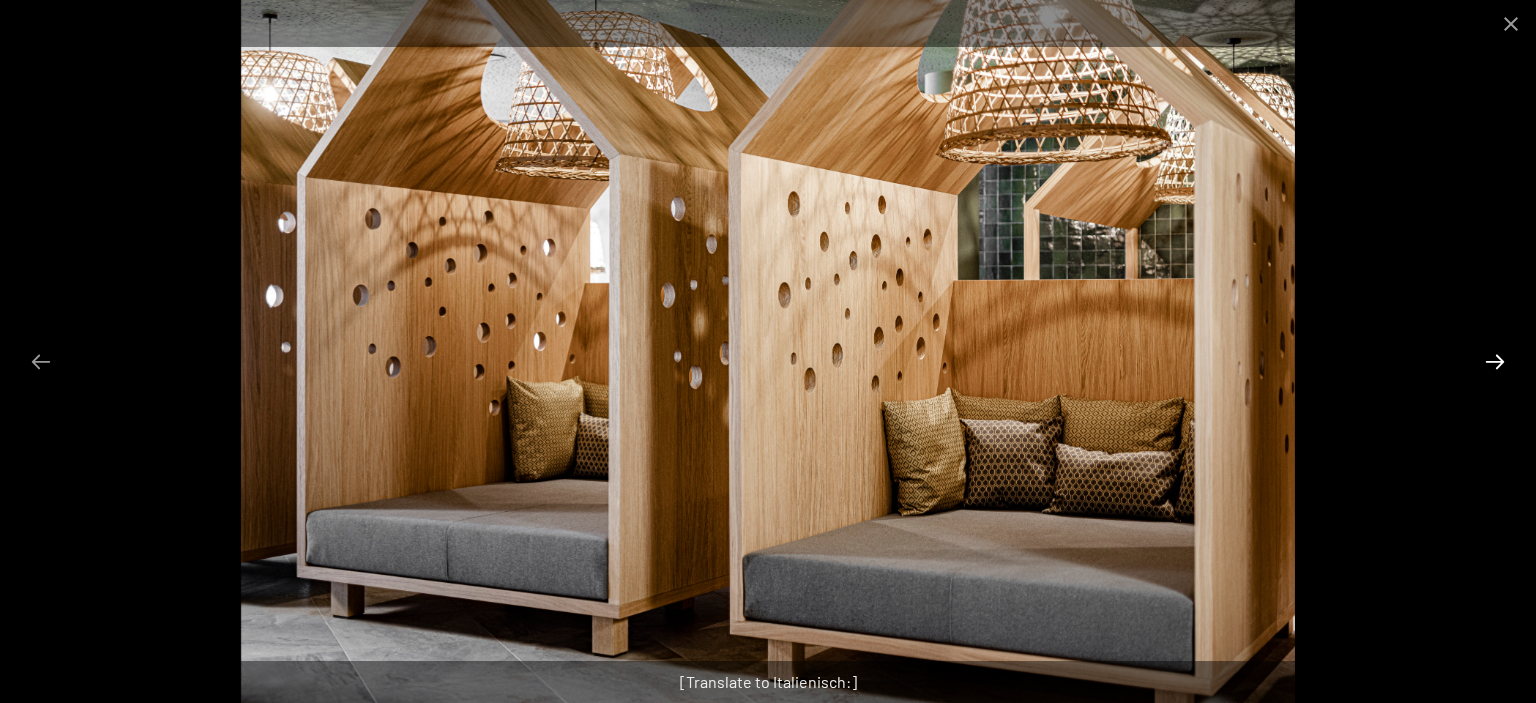 click at bounding box center (1495, 361) 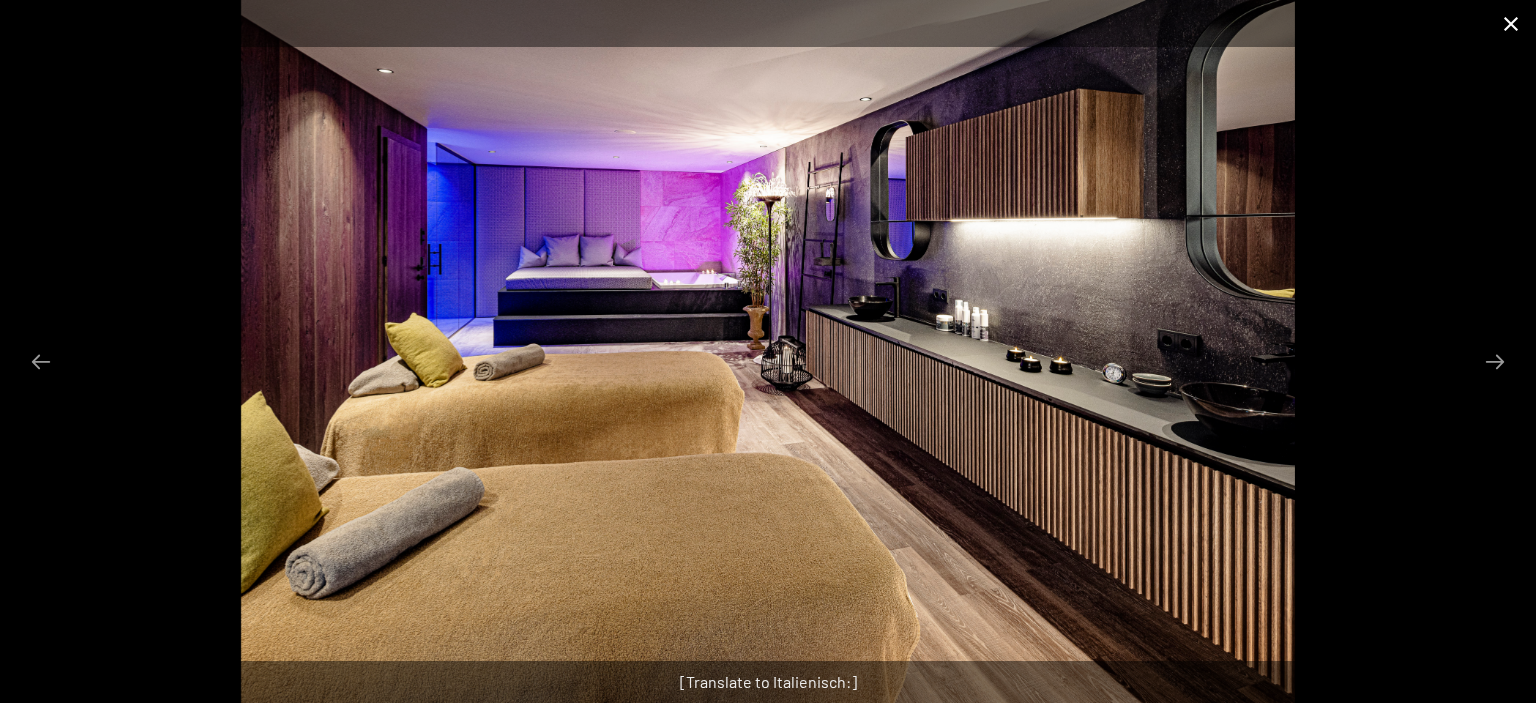 click at bounding box center [1511, 23] 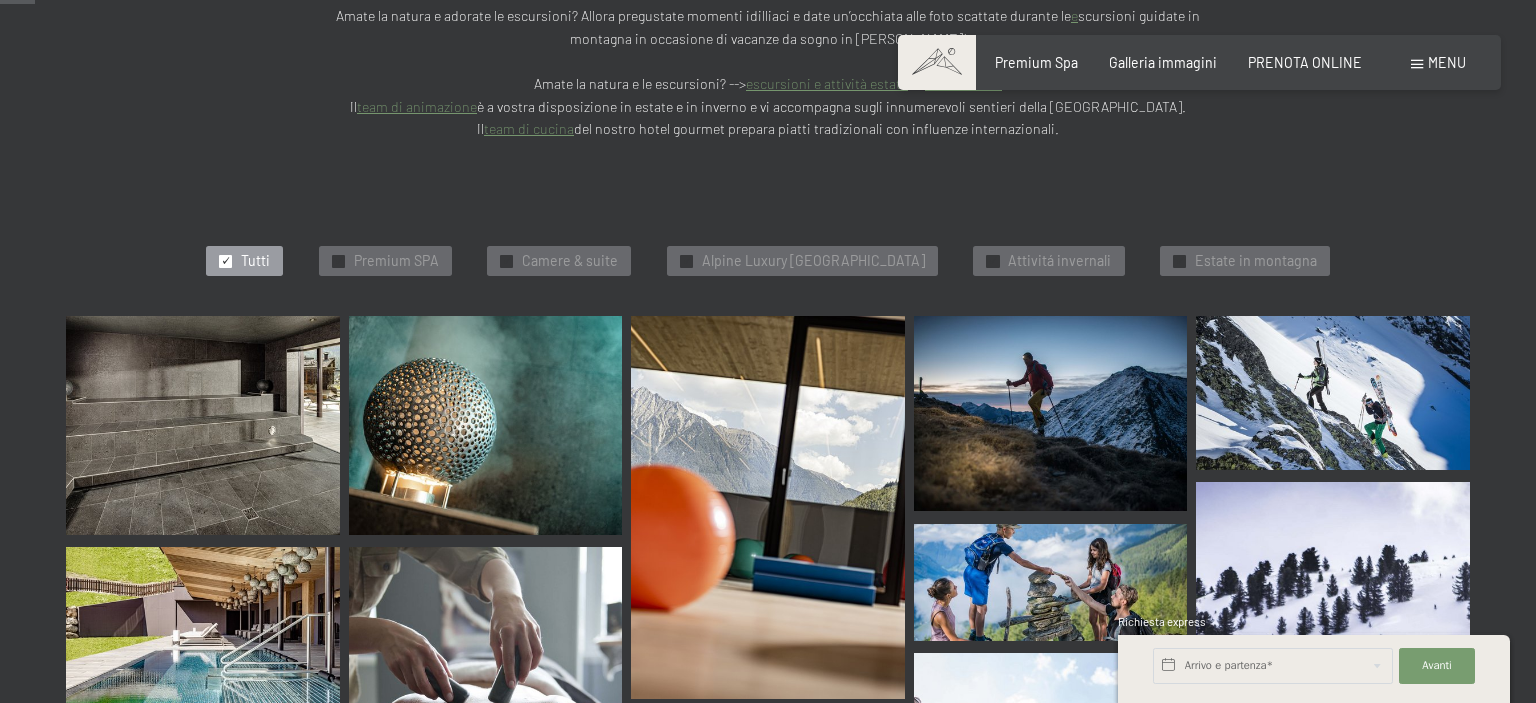 click on "Menu" at bounding box center (1438, 63) 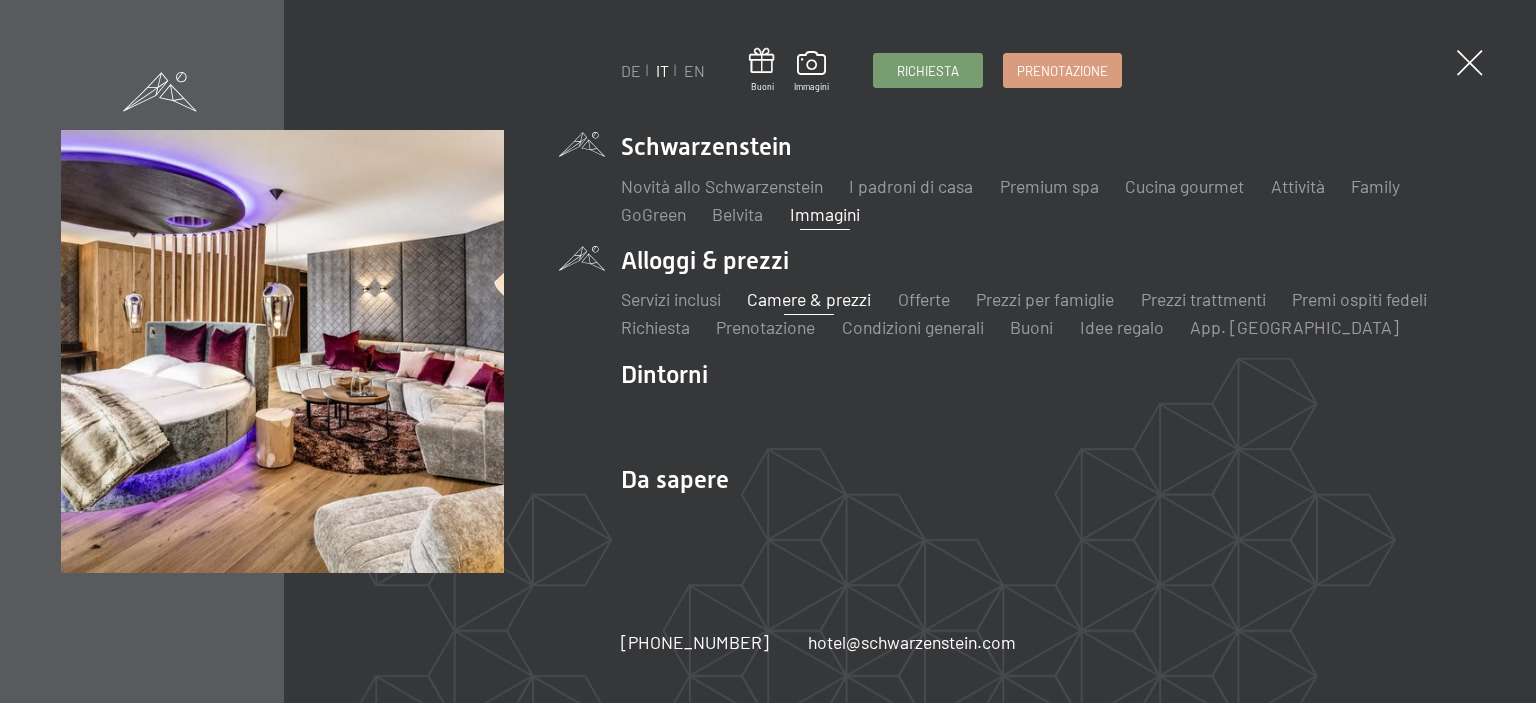 click on "Camere & prezzi" at bounding box center [809, 299] 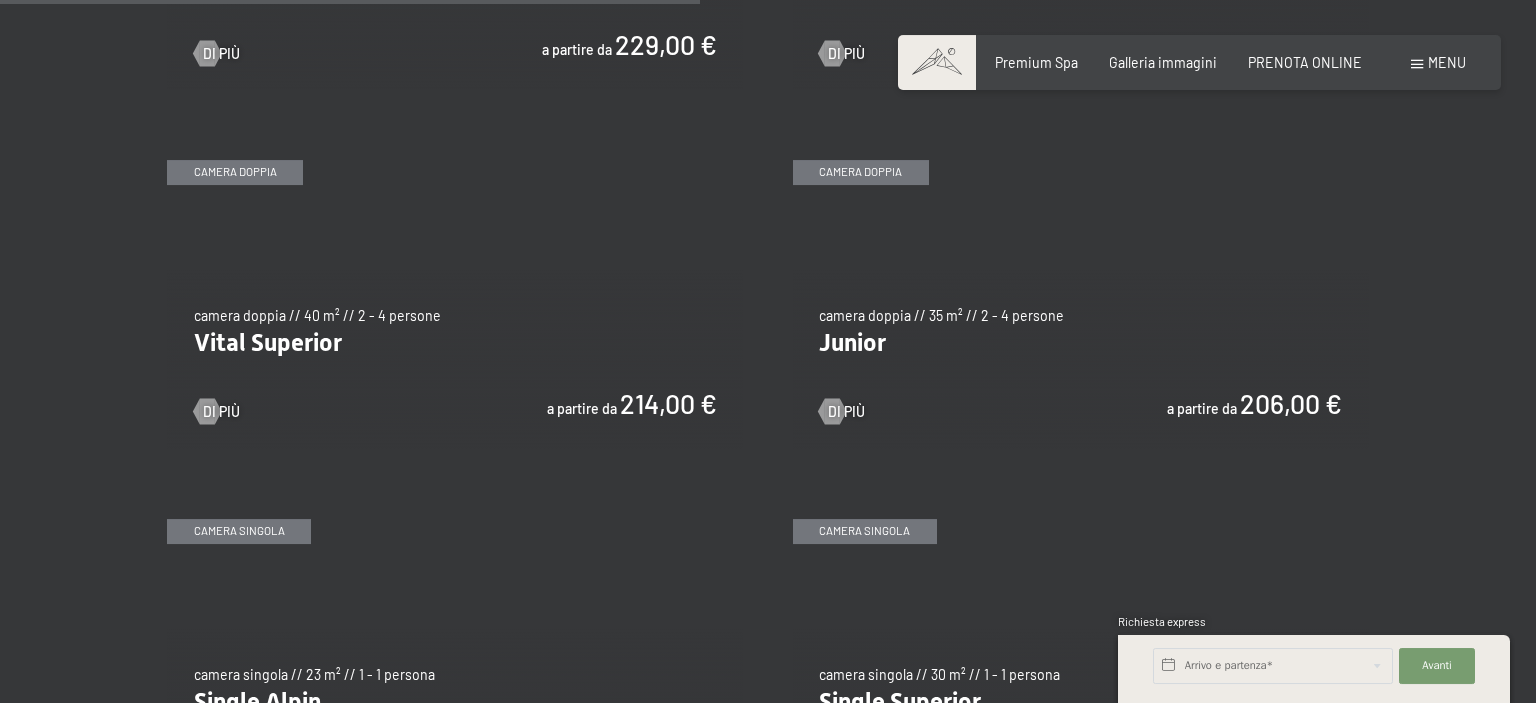 scroll, scrollTop: 2464, scrollLeft: 0, axis: vertical 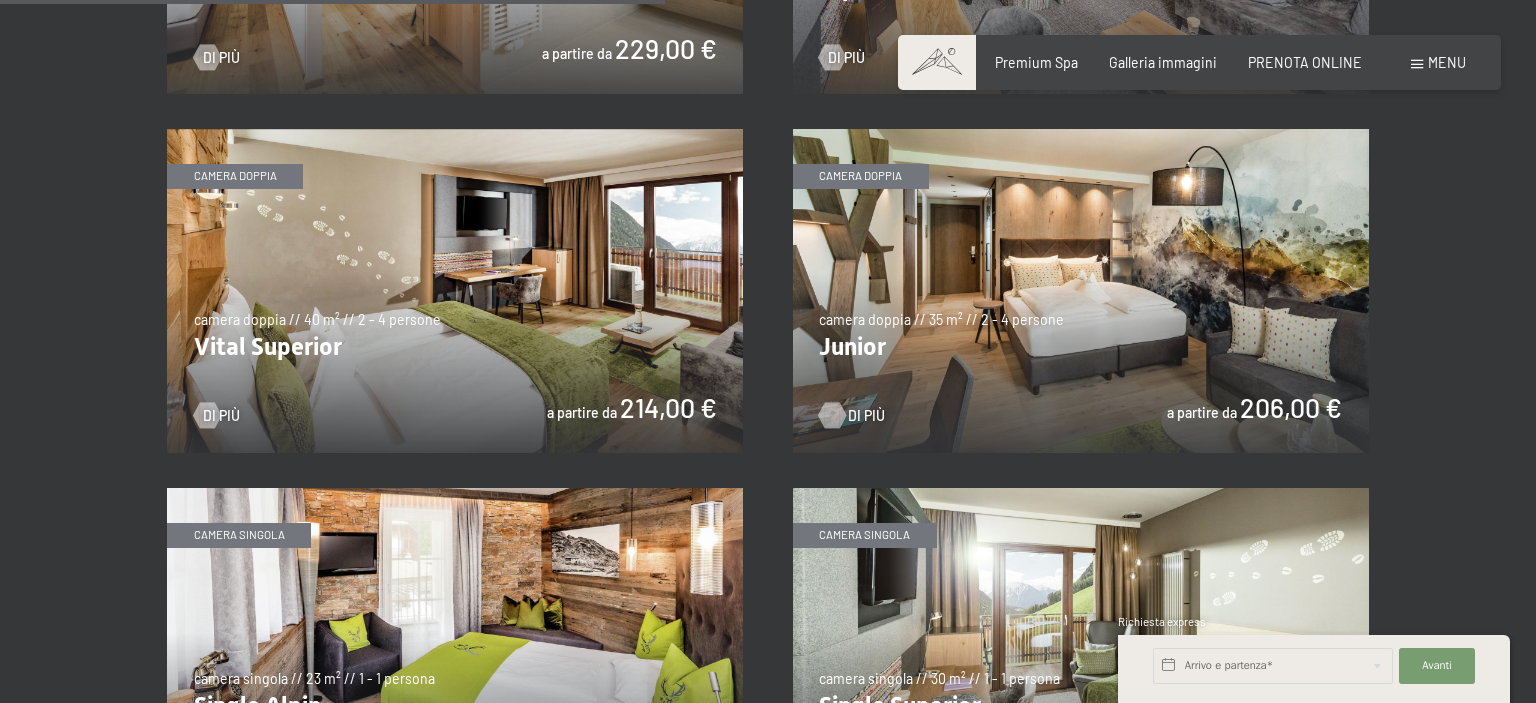 click at bounding box center (832, 416) 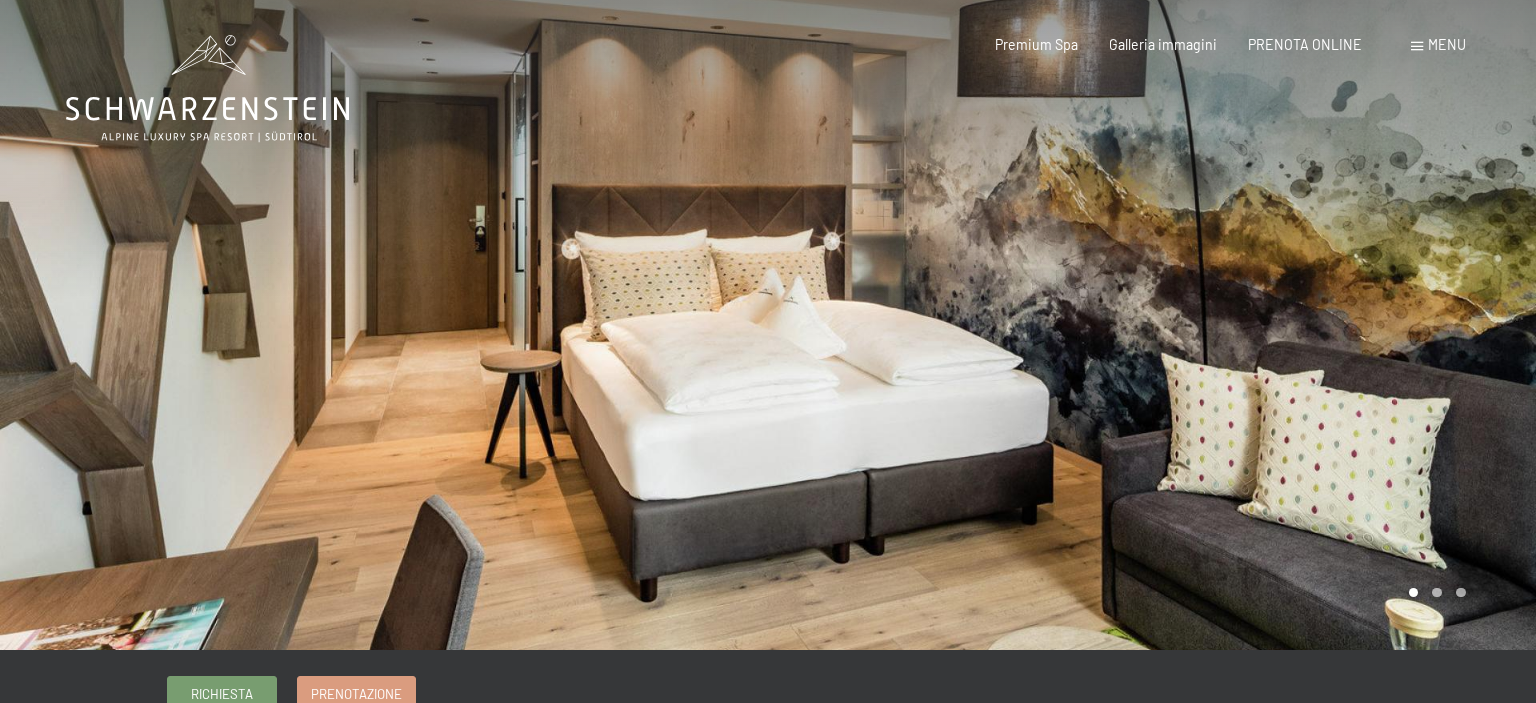 scroll, scrollTop: 0, scrollLeft: 0, axis: both 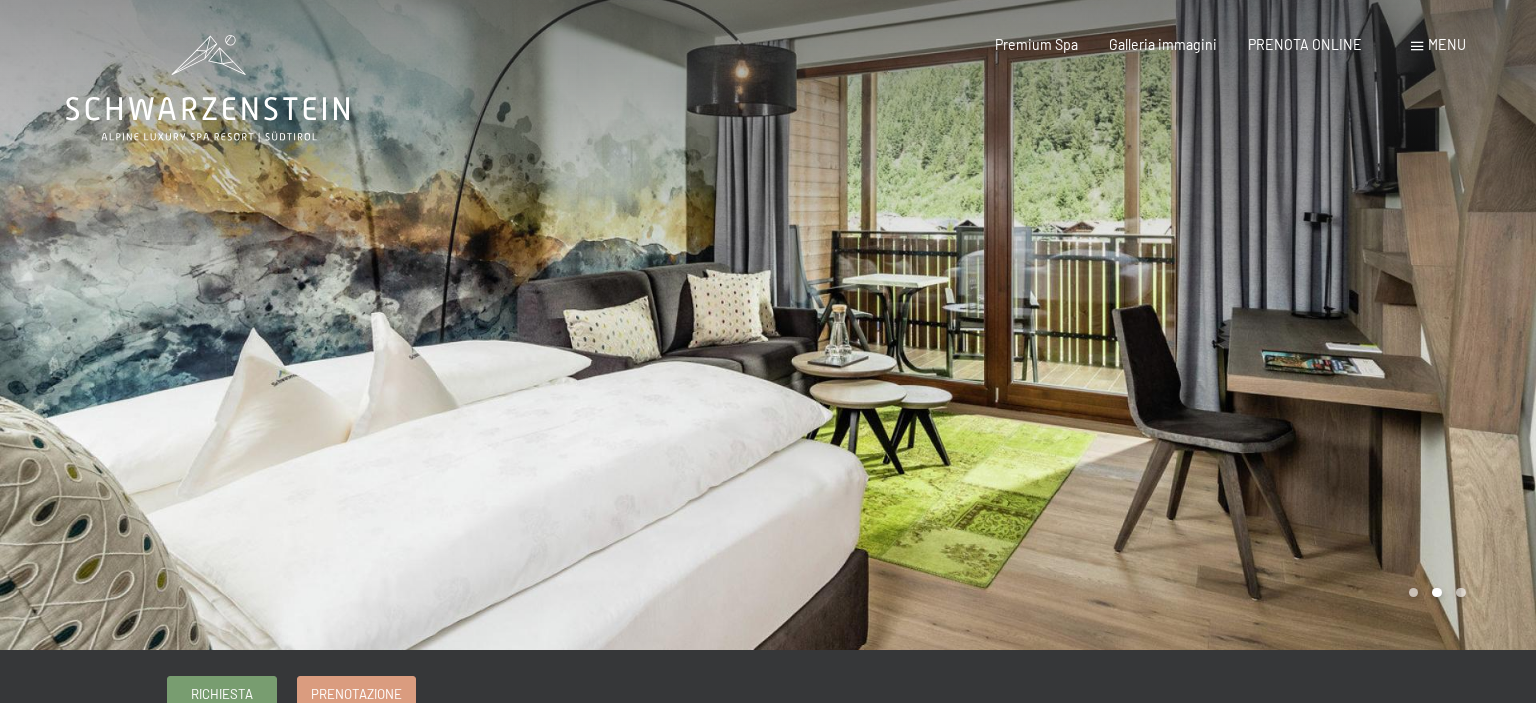 click at bounding box center [1152, 325] 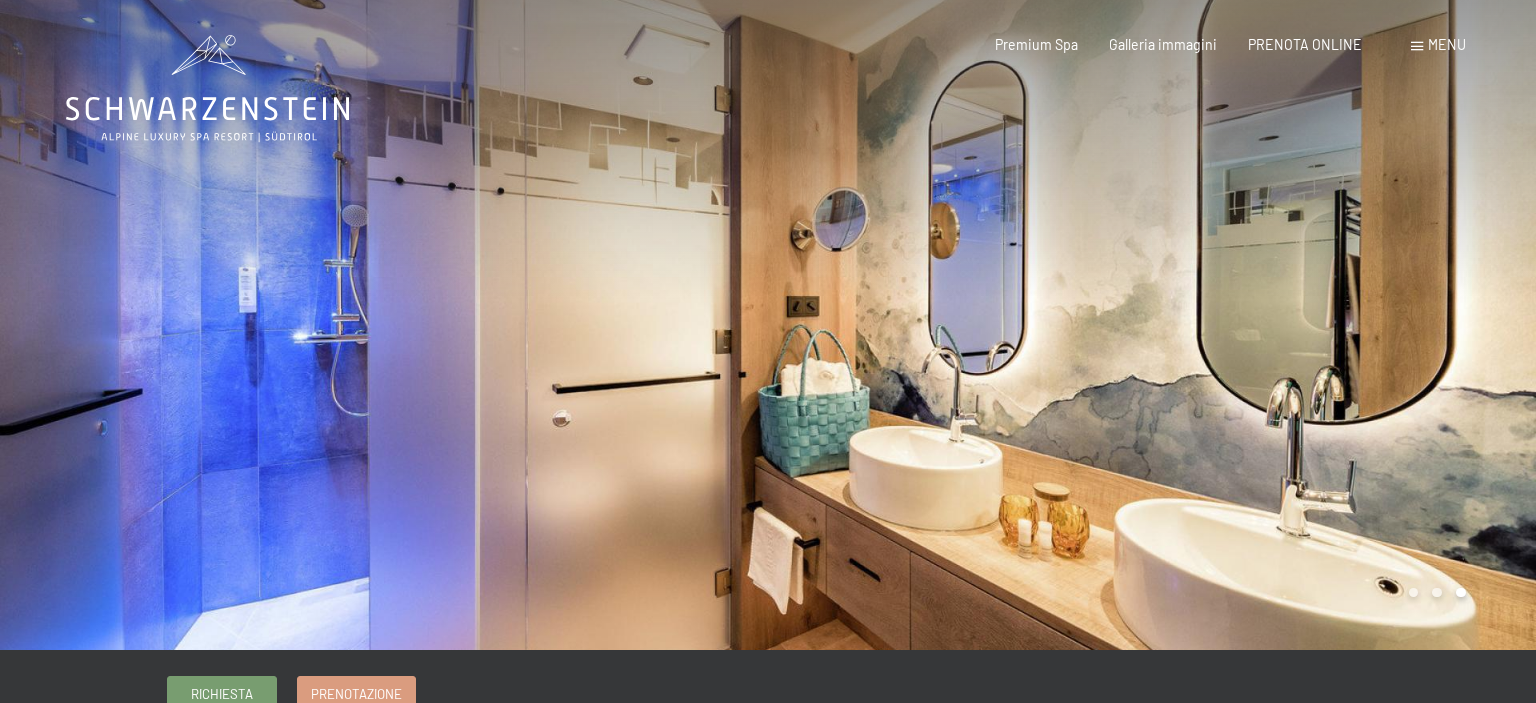 click at bounding box center [1152, 325] 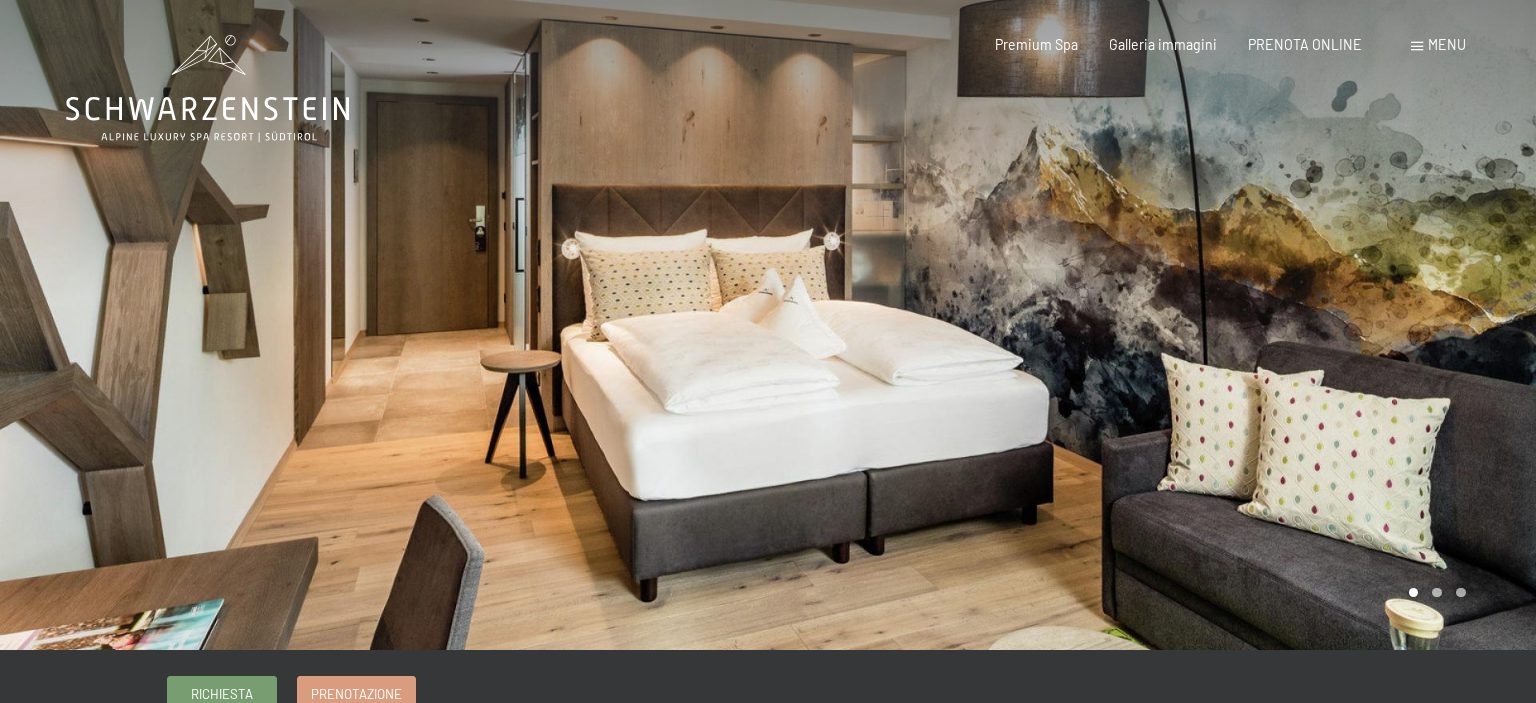 click at bounding box center (1152, 325) 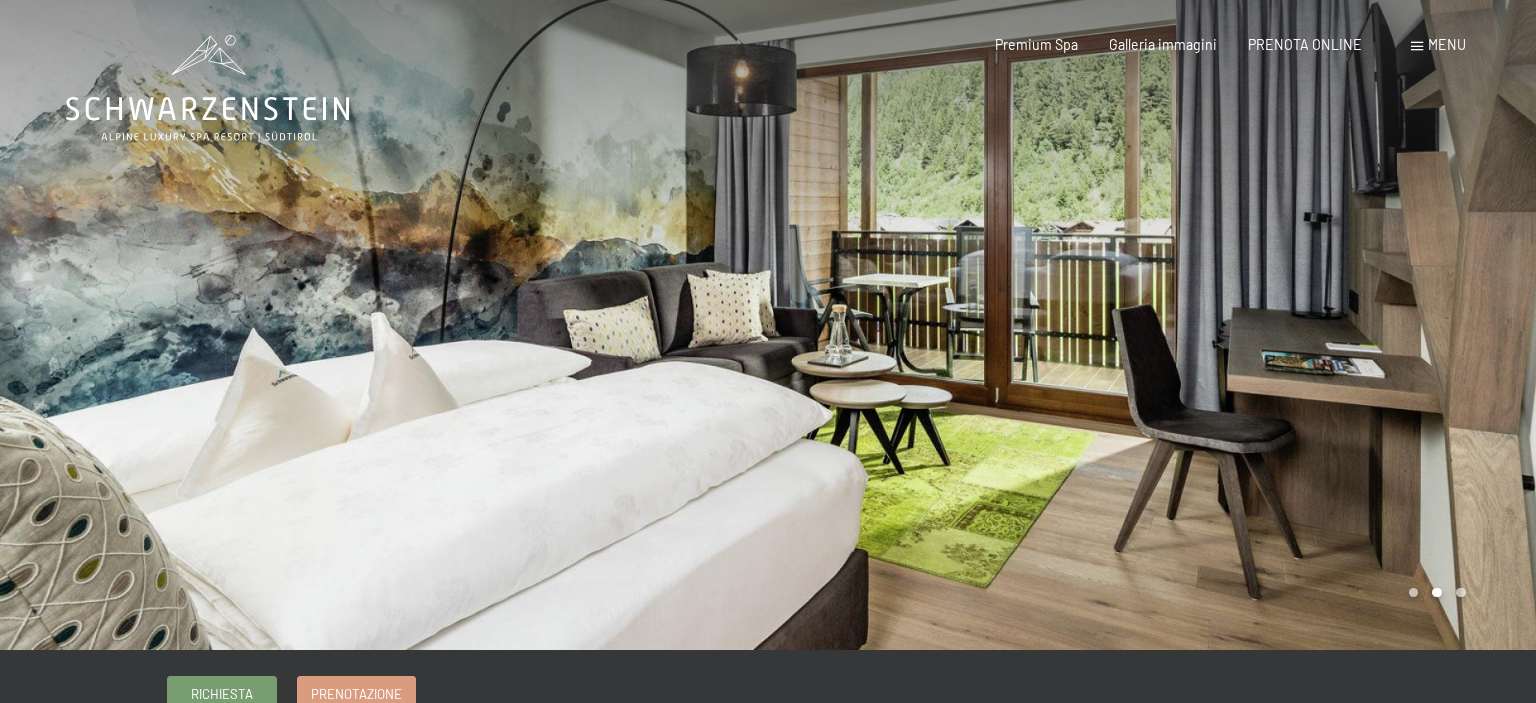 click at bounding box center [1152, 325] 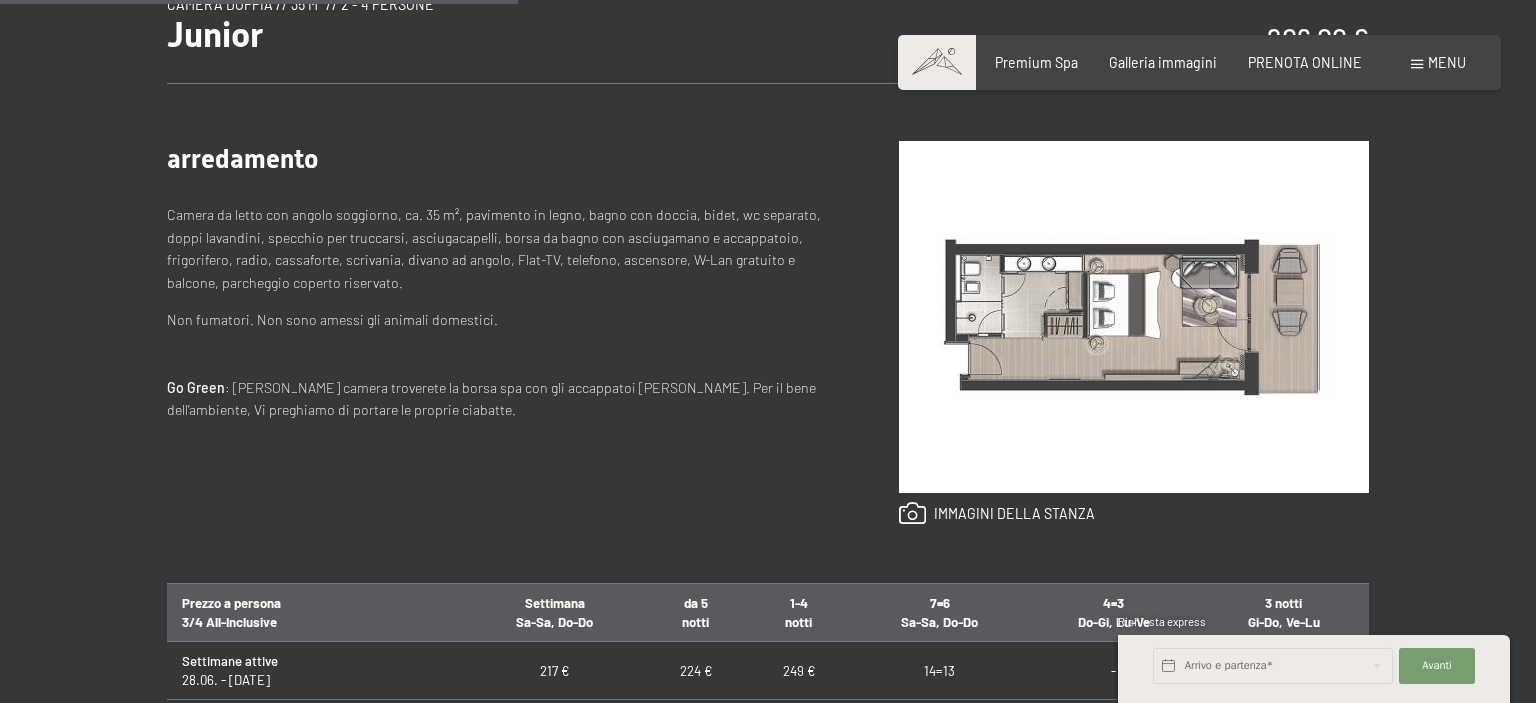scroll, scrollTop: 985, scrollLeft: 0, axis: vertical 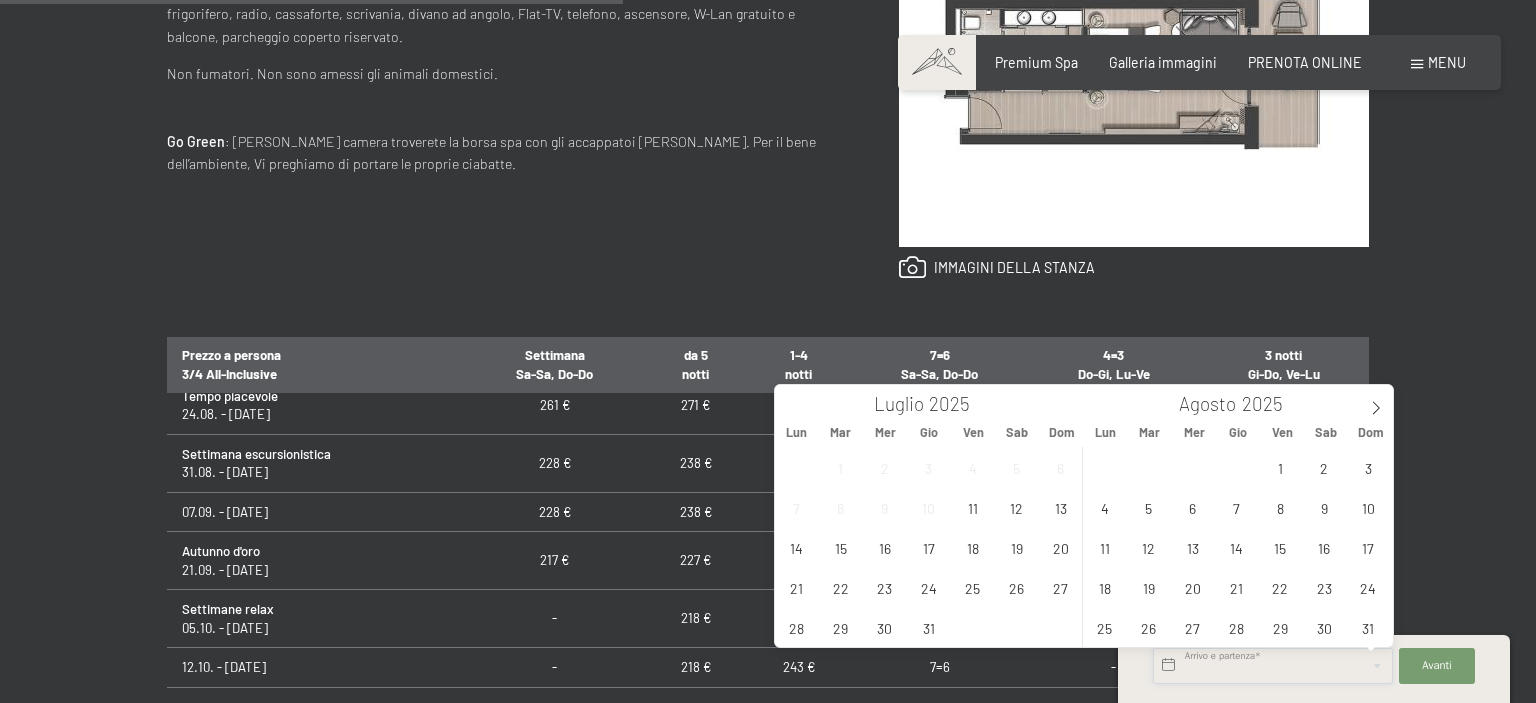 click at bounding box center (1273, 666) 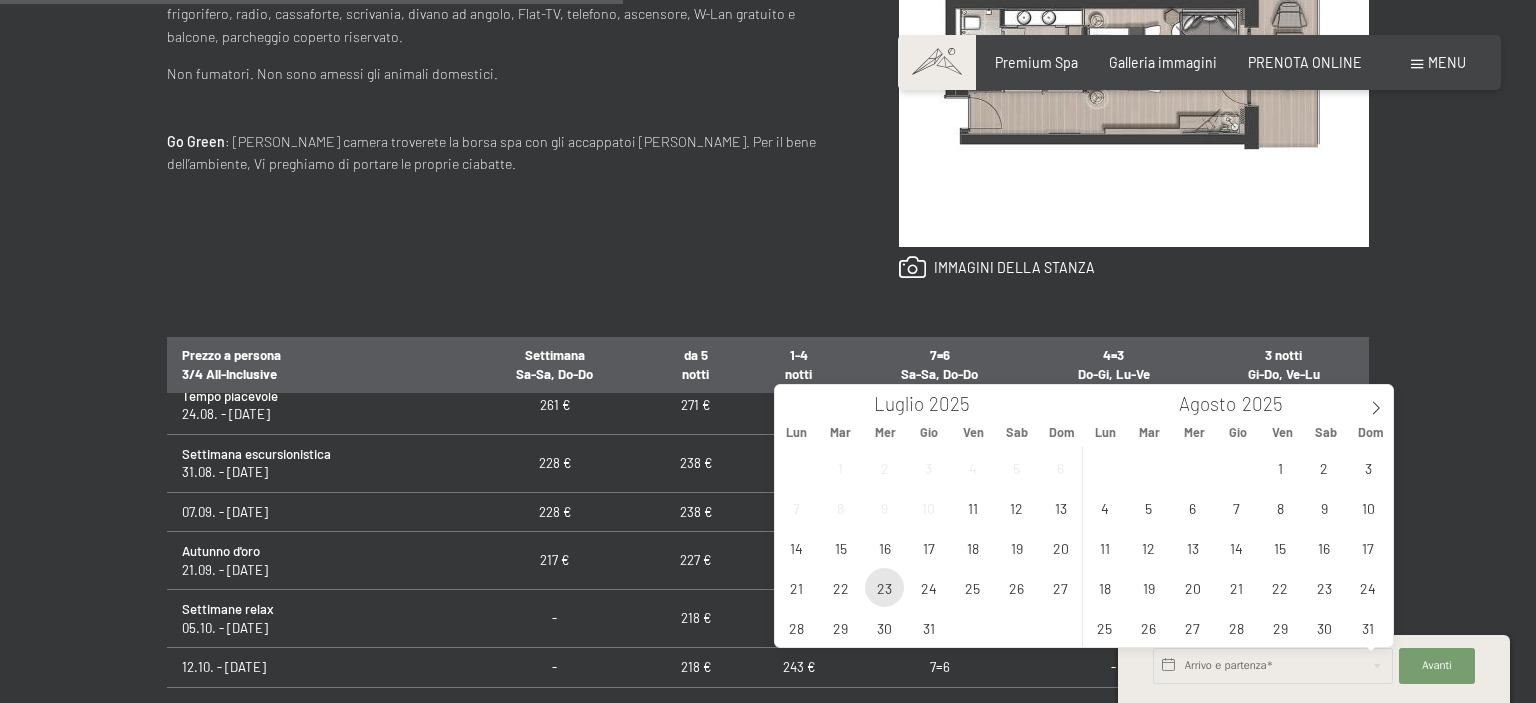click on "23" at bounding box center [884, 587] 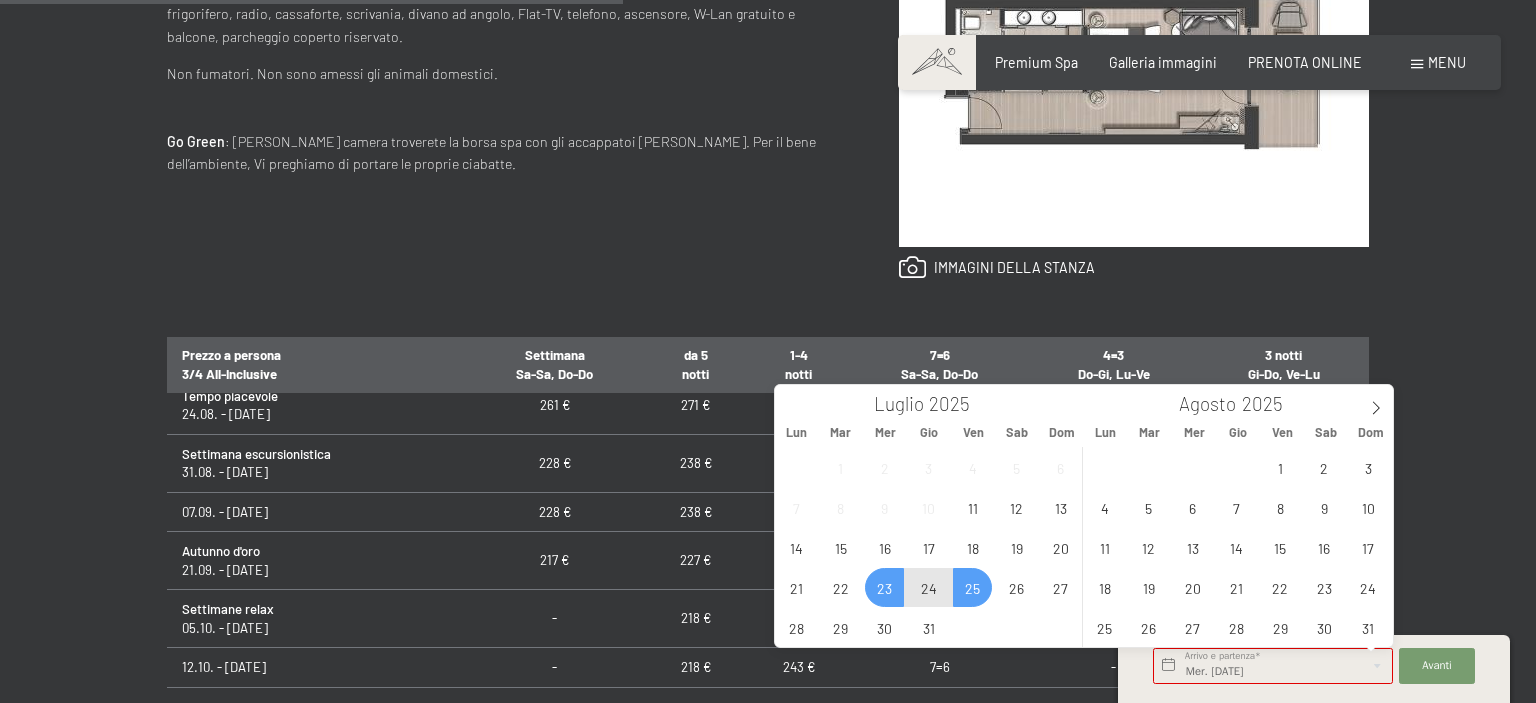 click on "25" at bounding box center (972, 587) 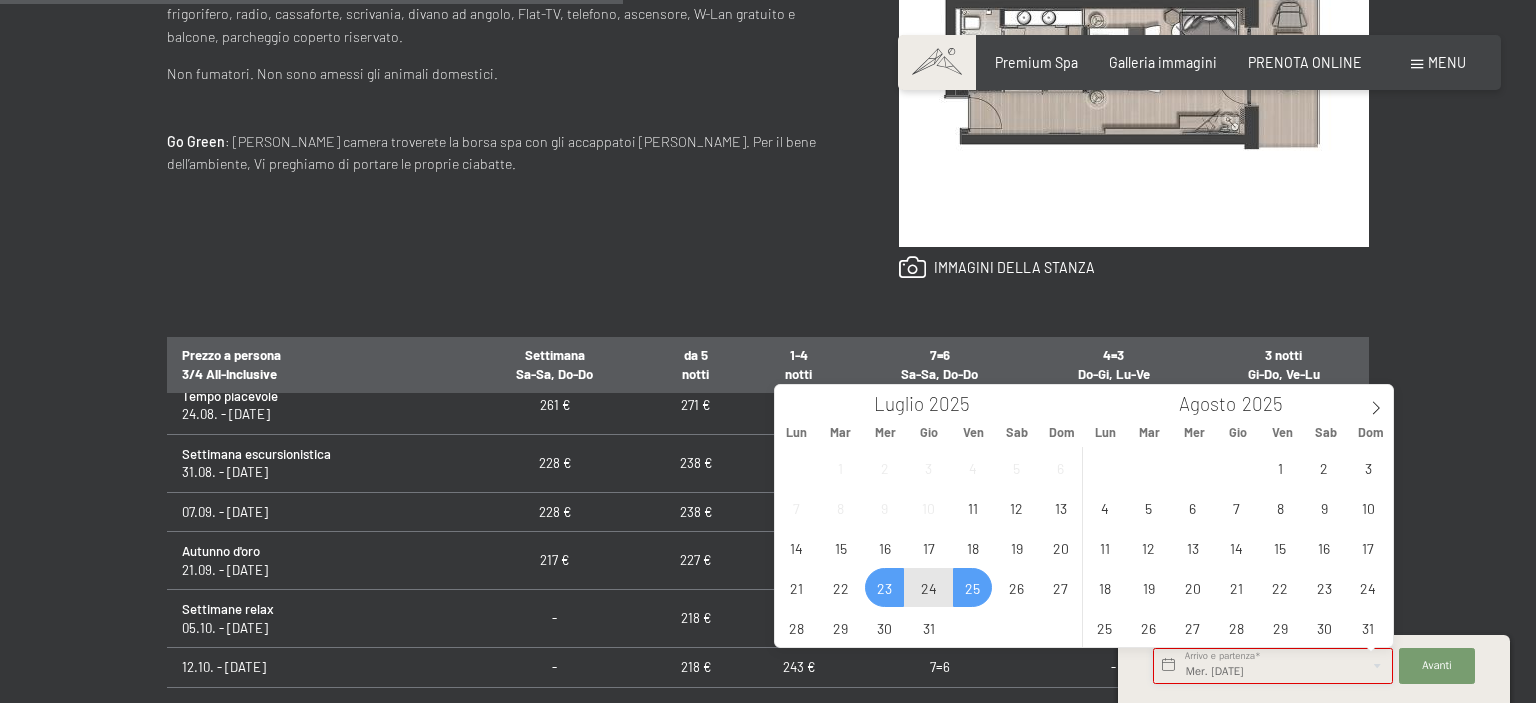 type on "Mer. 23/07/2025 - Ven. 25/07/2025" 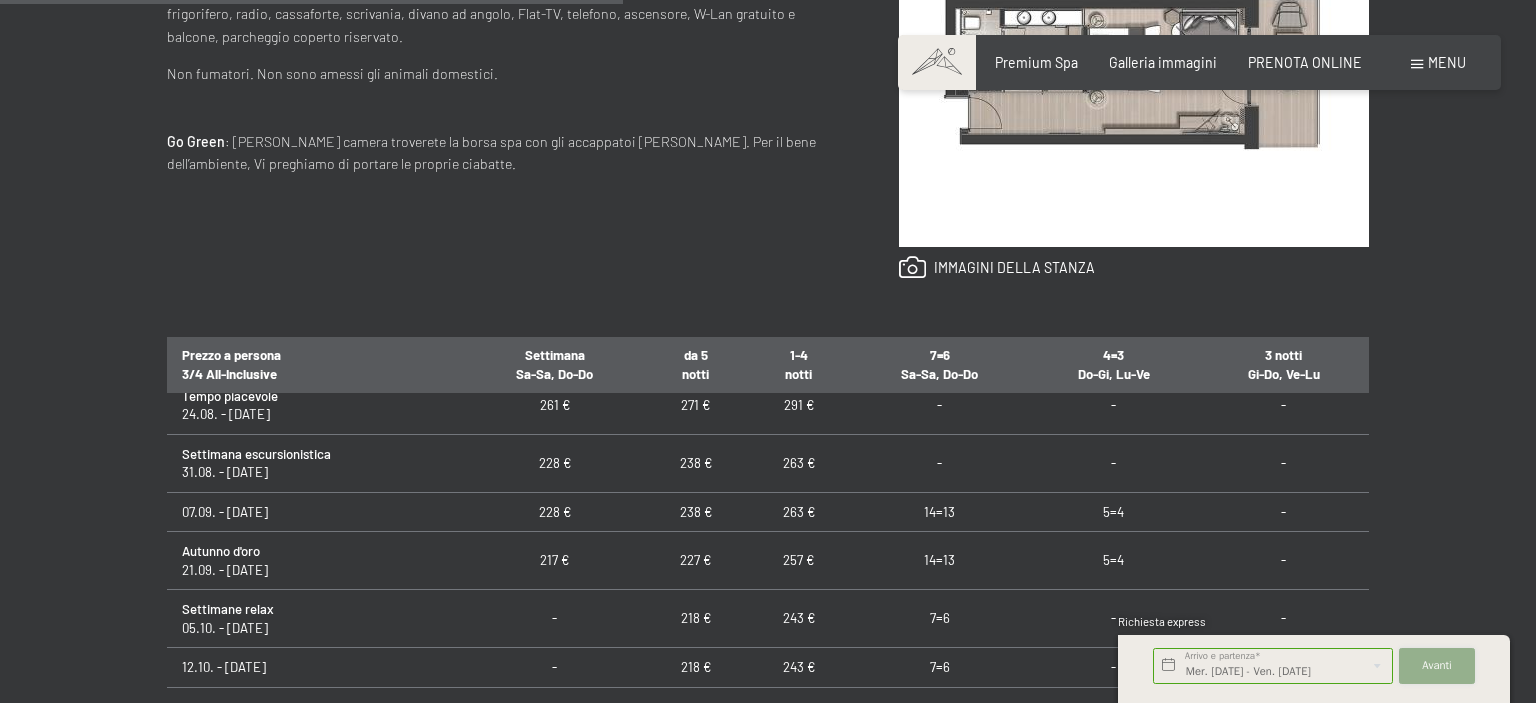 click on "Avanti Nascondere i campi dell'indirizzo" at bounding box center [1437, 666] 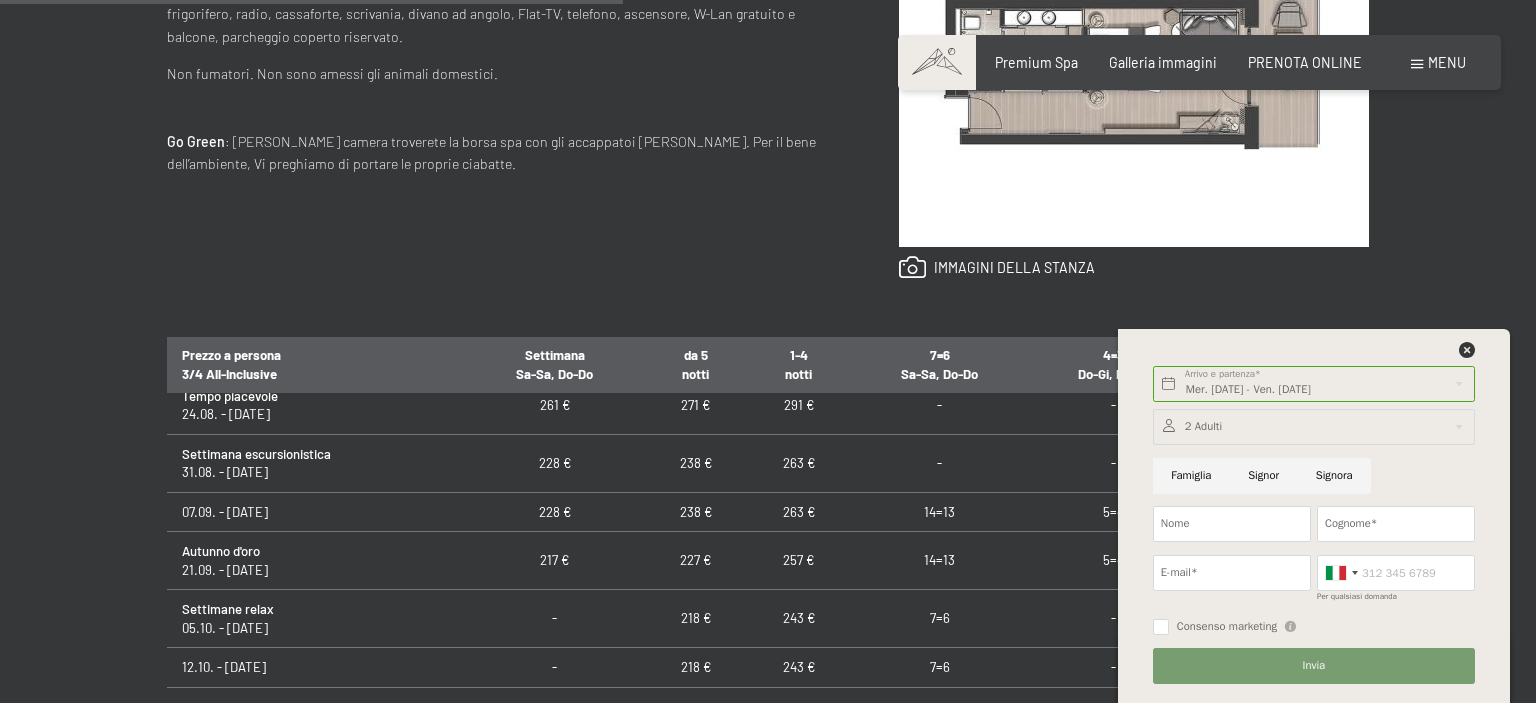 click on "Mer. 23/07/2025 - Ven. 25/07/2025 Arrivo e partenza* 2 Notti Avanti Nascondere i campi dell'indirizzo 2 Adulti 2 Adulti Più di 14 anni 0 Bambini Fino a 14 anni Inserisci Famiglia Signor Signora Nome Cognome* E-mail* Germany (Deutschland) +49 Italy (Italia) +39 Austria (Österreich) +43 Switzerland (Schweiz) +41 Afghanistan (‫افغانستان‬‎) +93 Albania (Shqipëri) +355 Algeria (‫الجزائر‬‎) +213 American Samoa +1 Andorra +376 Angola +244 Anguilla +1 Antigua and Barbuda +1 Argentina +54 Armenia (Հայաստան) +374 Aruba +297 Ascension Island +247 Australia +61 Austria (Österreich) +43 Azerbaijan (Azərbaycan) +994 Bahamas +1 Bahrain (‫البحرين‬‎) +973 Bangladesh (বাংলাদেশ) +880 Barbados +1 Belarus (Беларусь) +375 Belgium (België) +32 Belize +501 Benin (Bénin) +229 Bermuda +1 Bhutan (འབྲུག) +975 Bolivia +591 Bosnia and Herzegovina (Босна и Херцеговина) +387 Botswana +267 Brazil (Brasil) +55 +246 British Virgin Islands" at bounding box center [1314, 516] 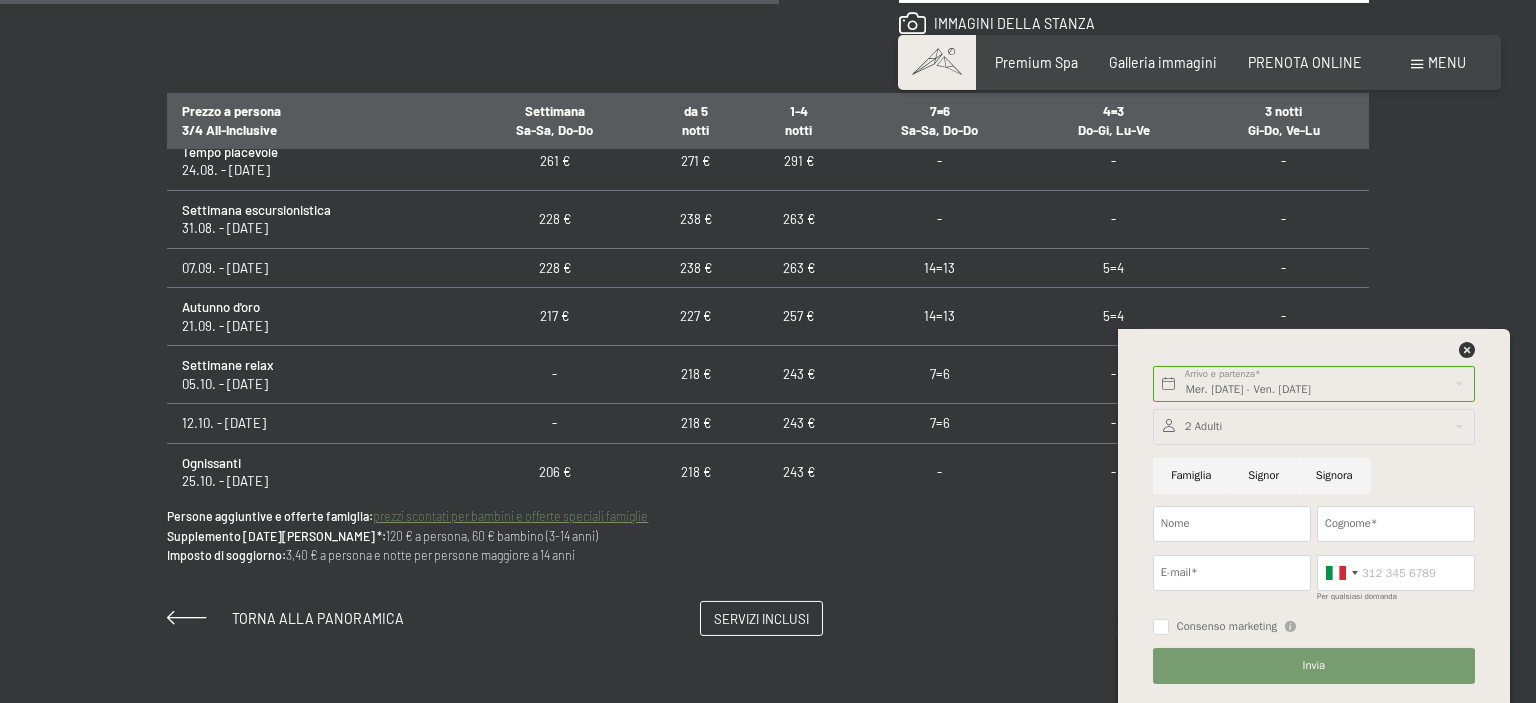 scroll, scrollTop: 1232, scrollLeft: 0, axis: vertical 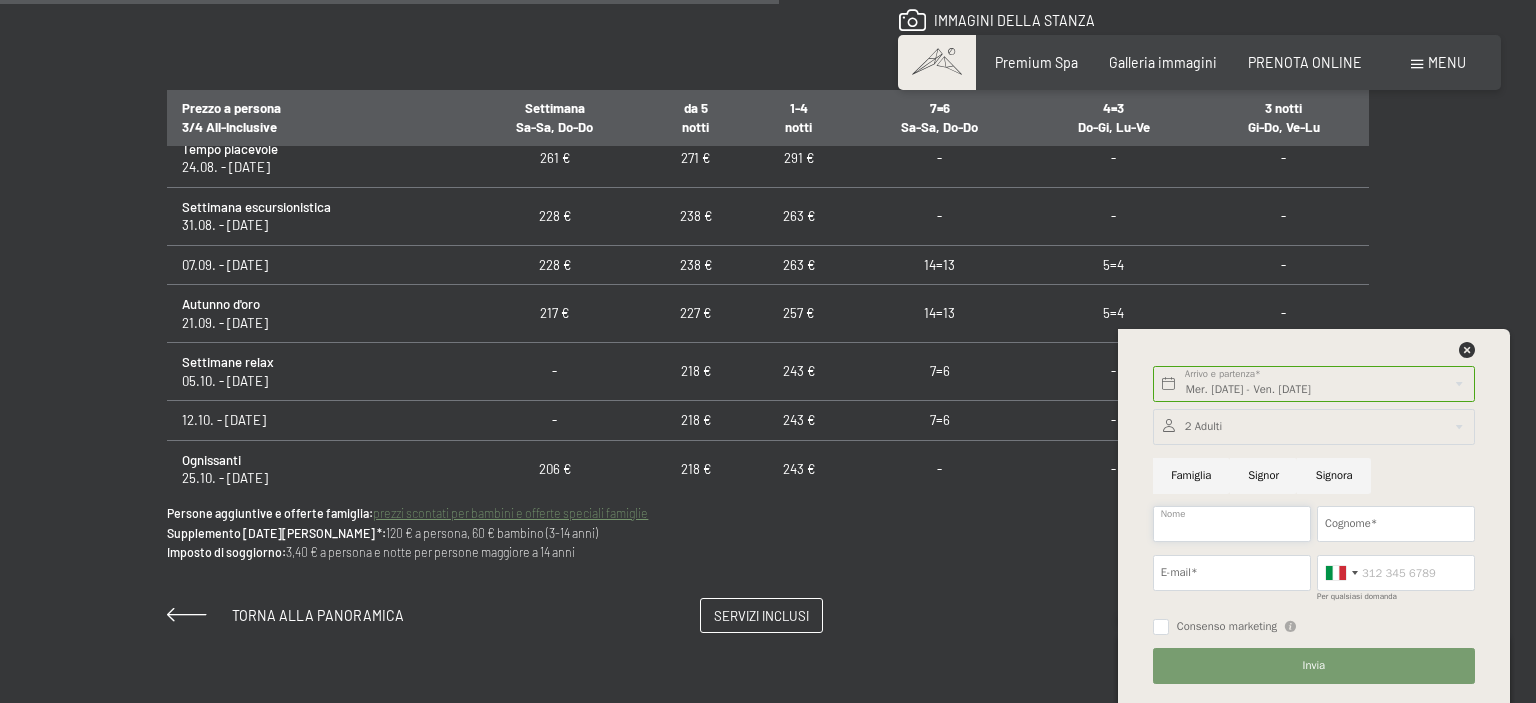 click on "Nome" at bounding box center (1232, 524) 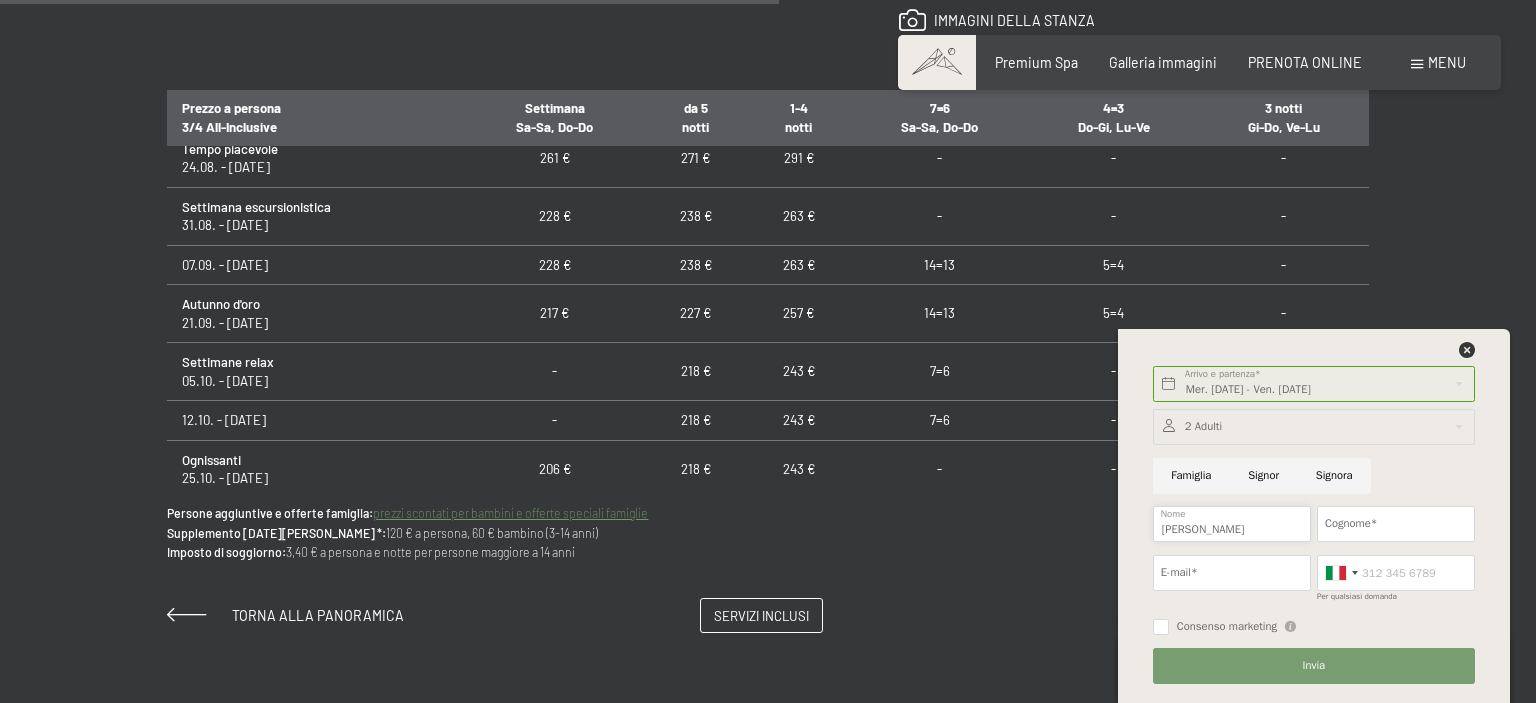 type on "Flavio" 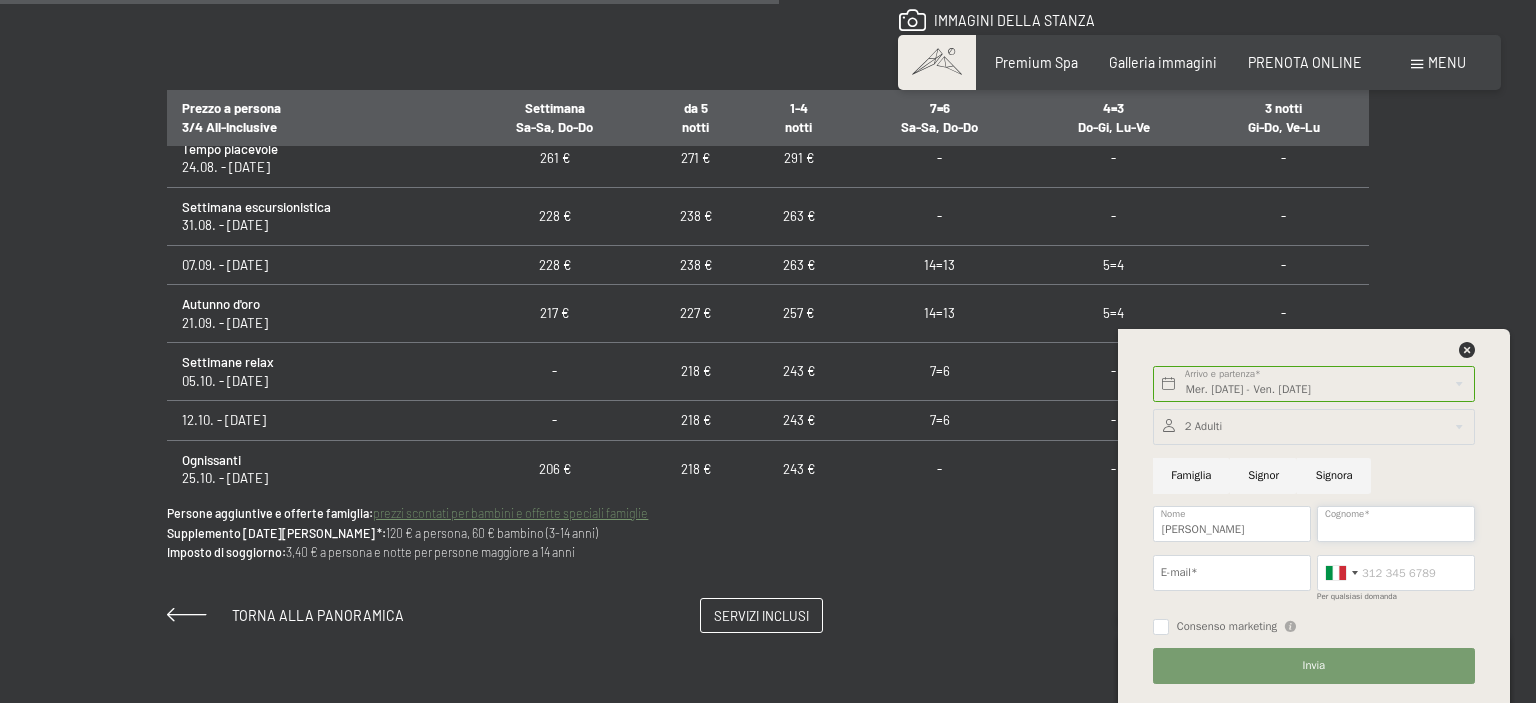 click on "Cognome*" at bounding box center (1396, 524) 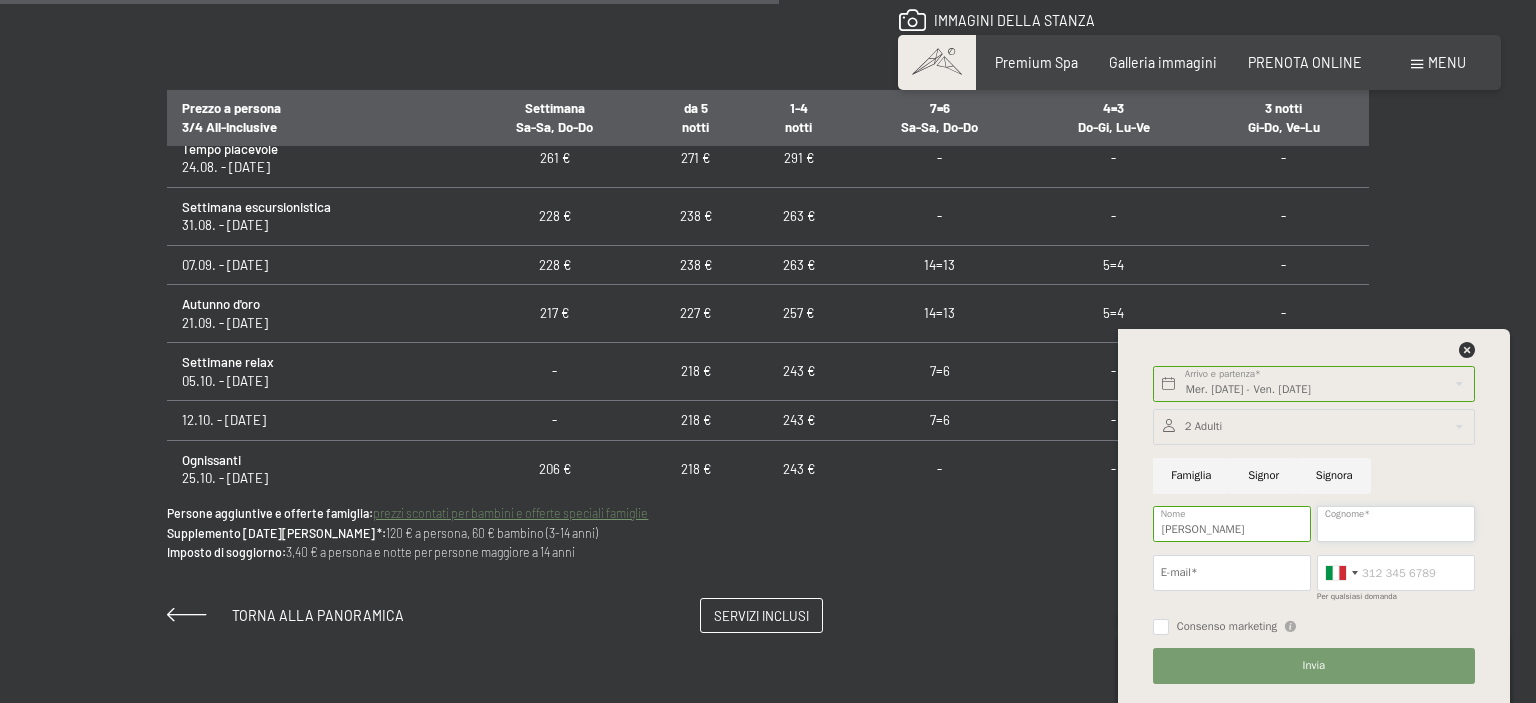 click on "Cognome*" at bounding box center (1396, 524) 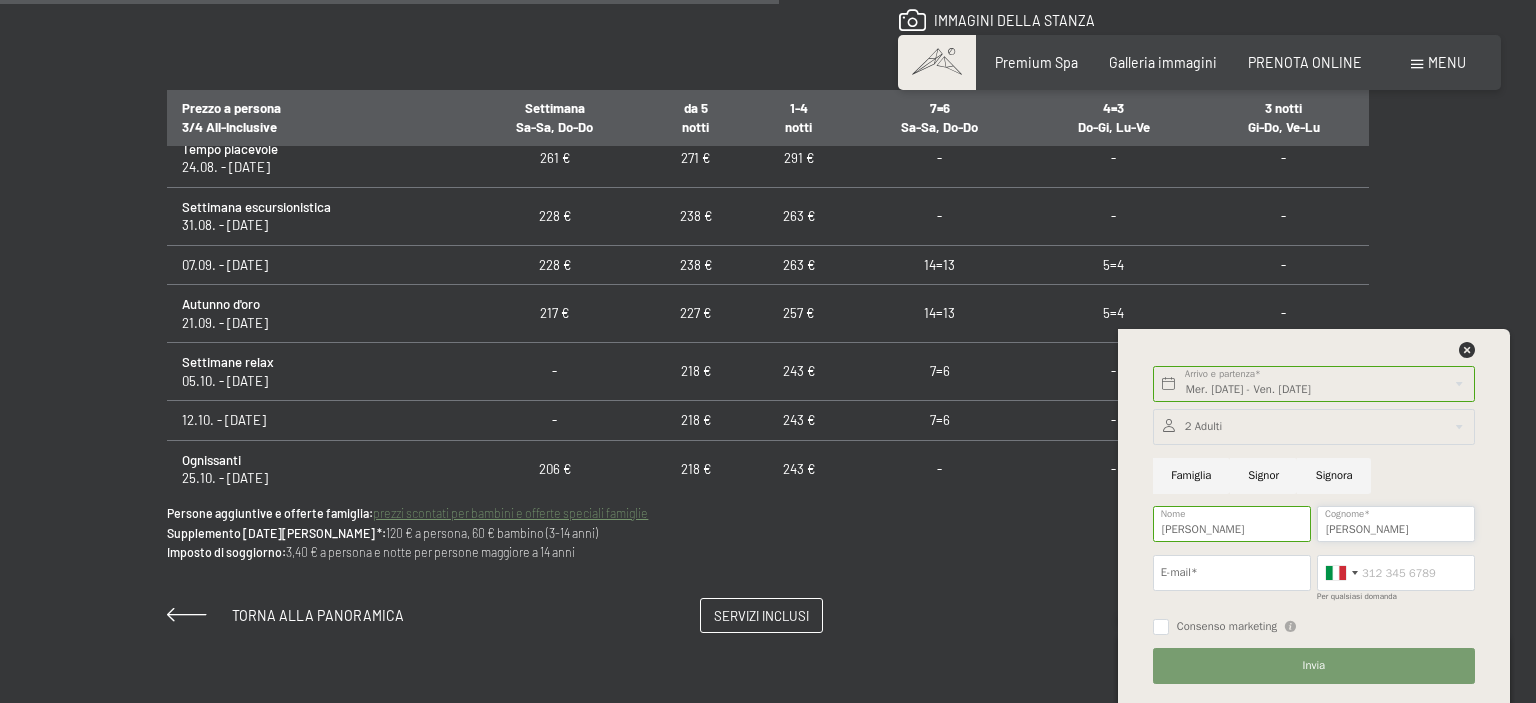type on "Serino" 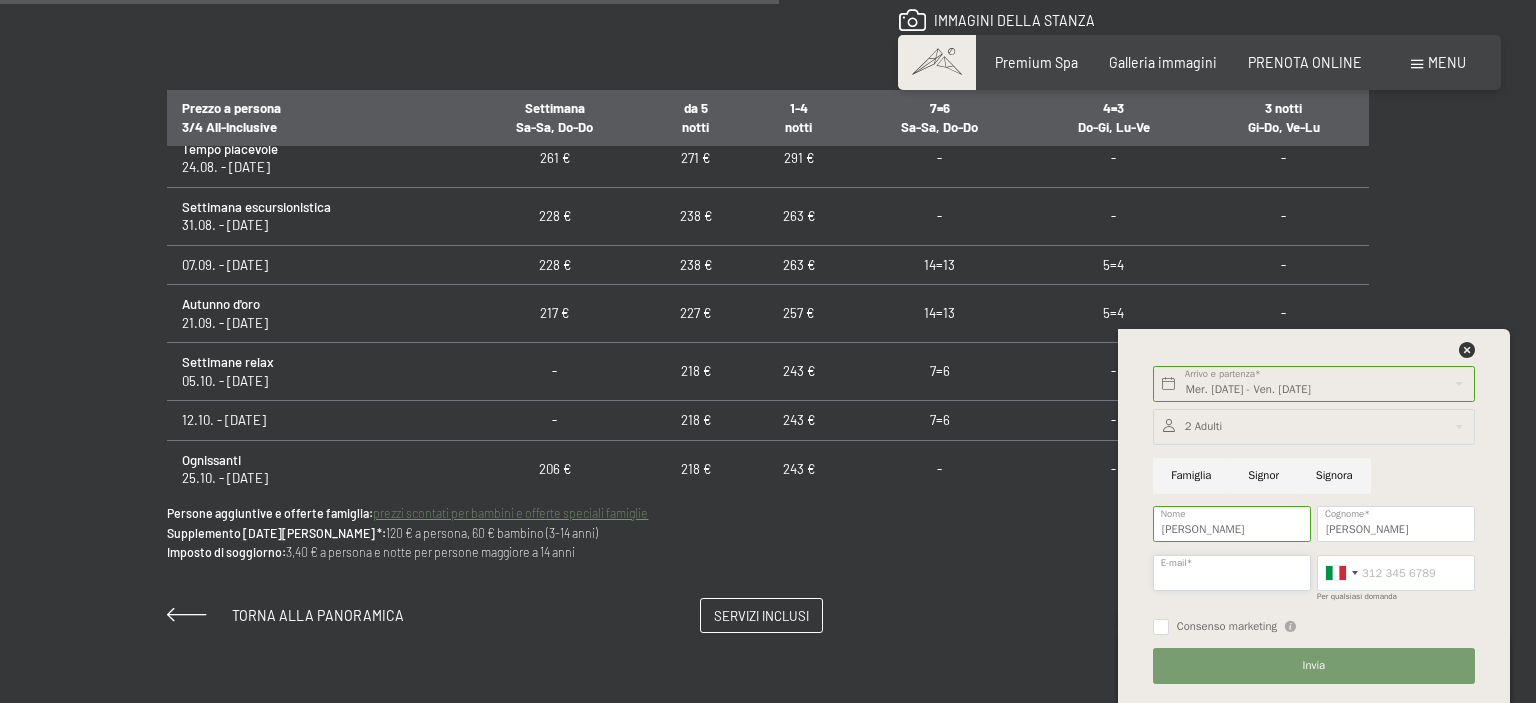 click on "E-mail*" at bounding box center [1232, 573] 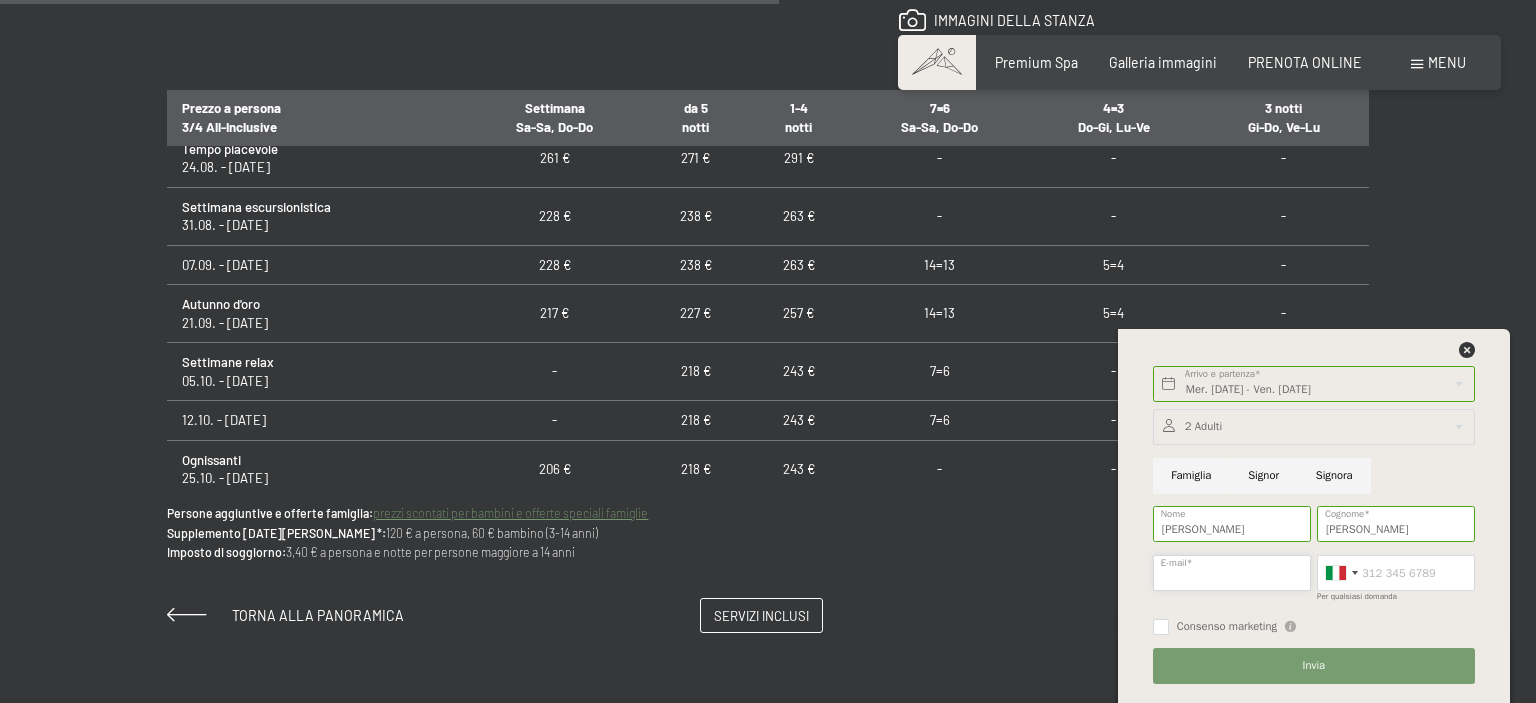 click on "E-mail*" at bounding box center (1232, 573) 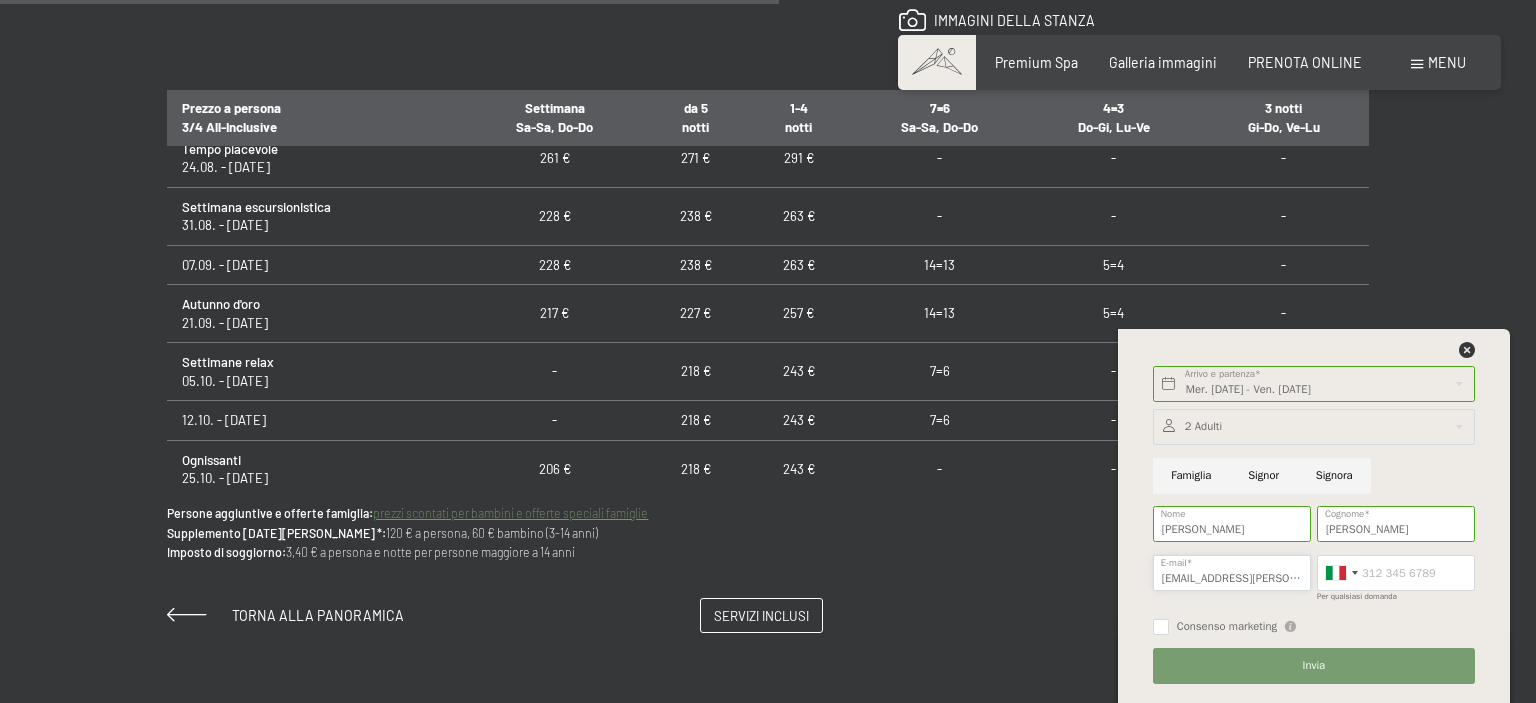 type on "zioflavio@alice.it" 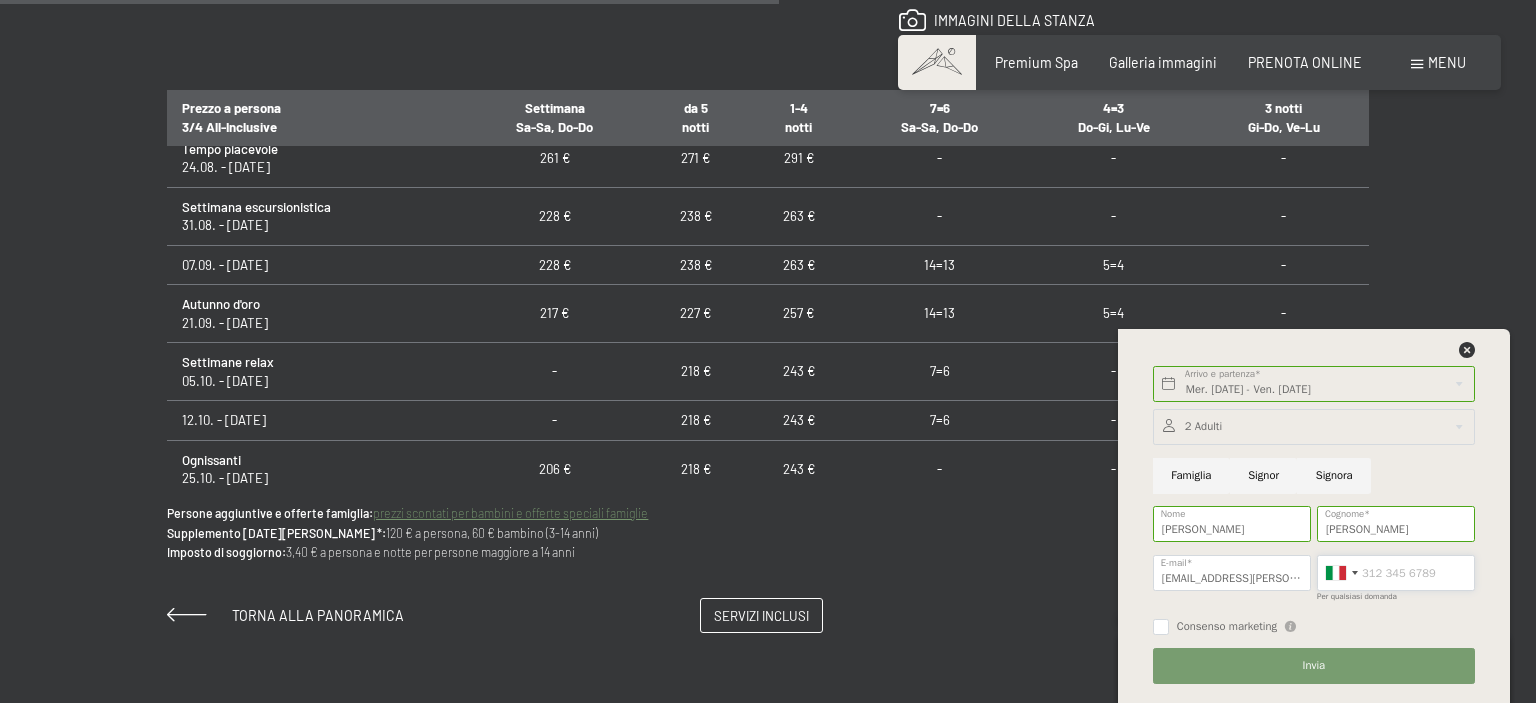 click on "Per qualsiasi domanda" at bounding box center (1396, 573) 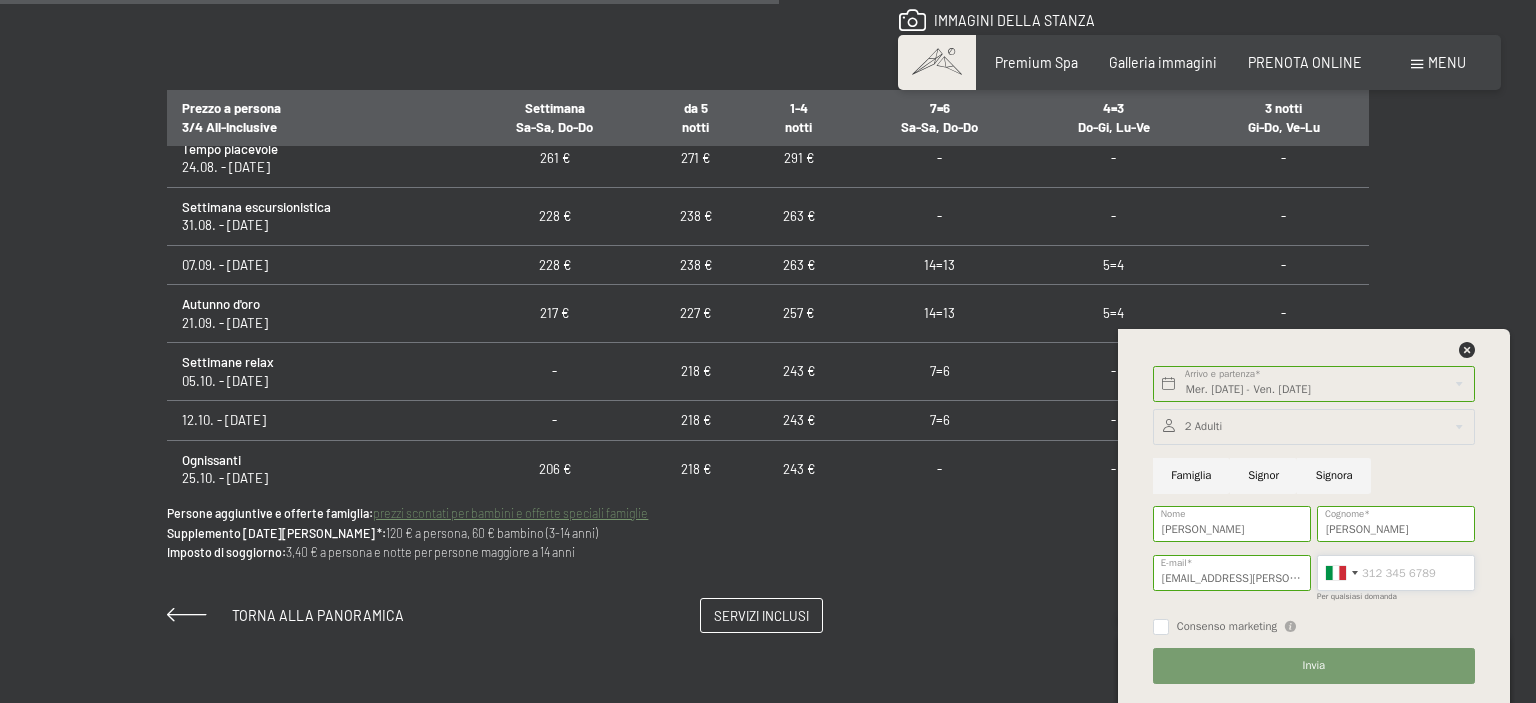 click on "Per qualsiasi domanda" at bounding box center [1396, 573] 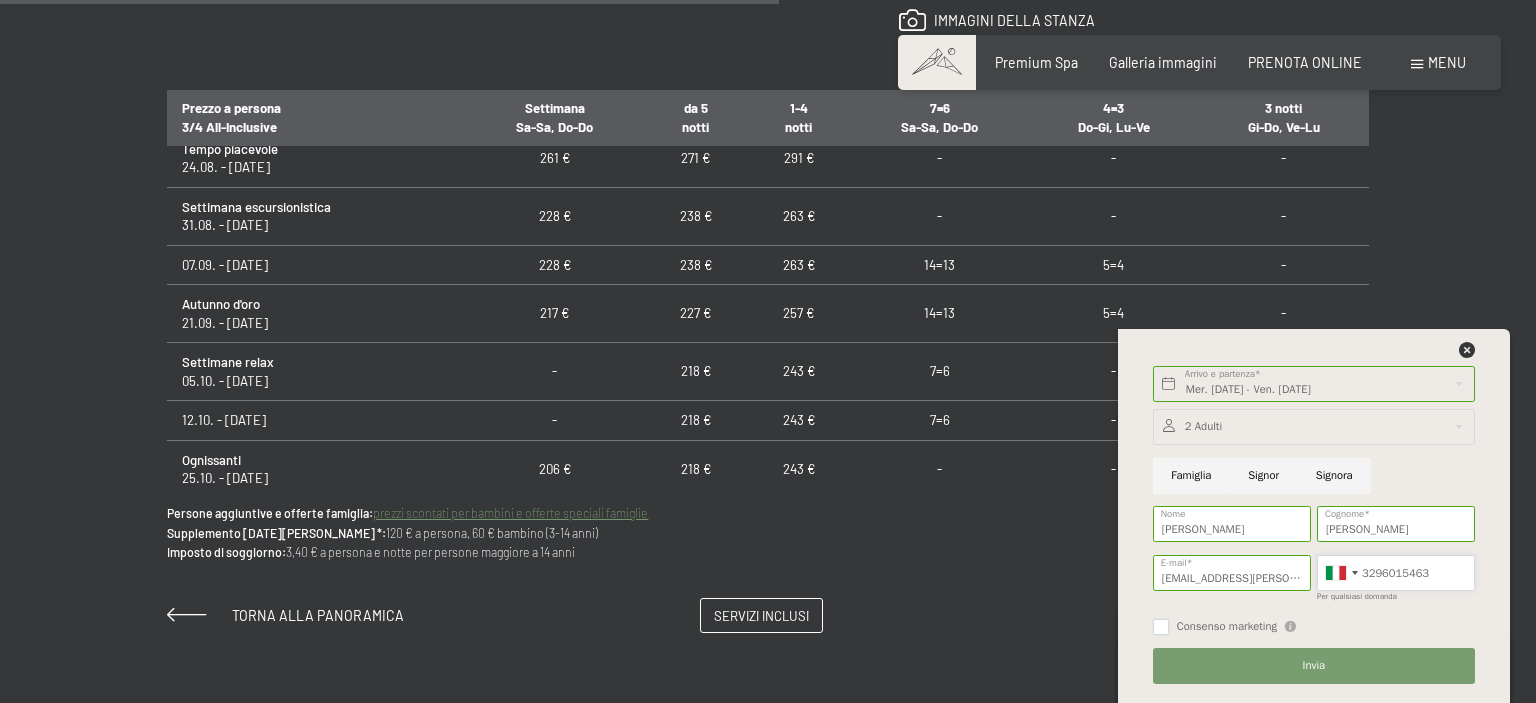 type on "3296015463" 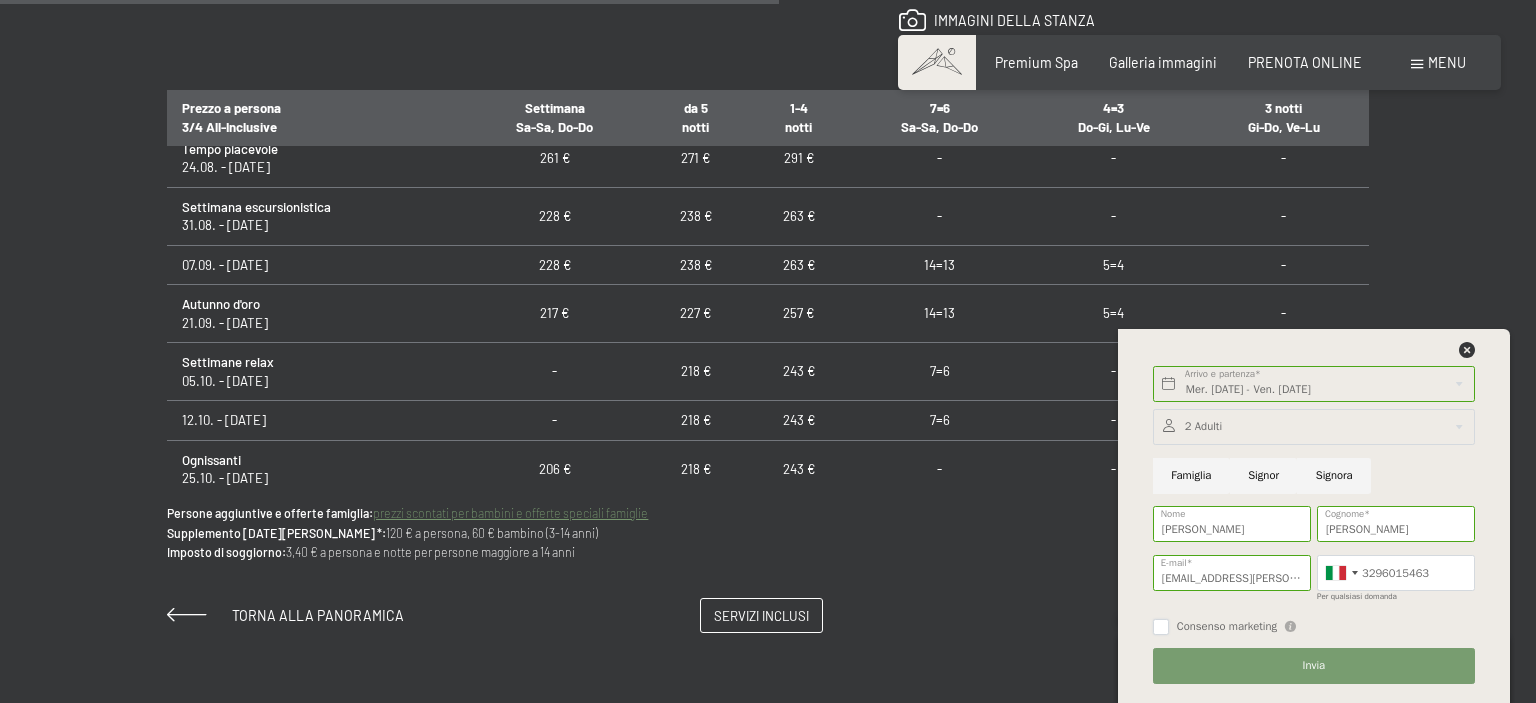 click on "Consenso marketing" at bounding box center (1161, 627) 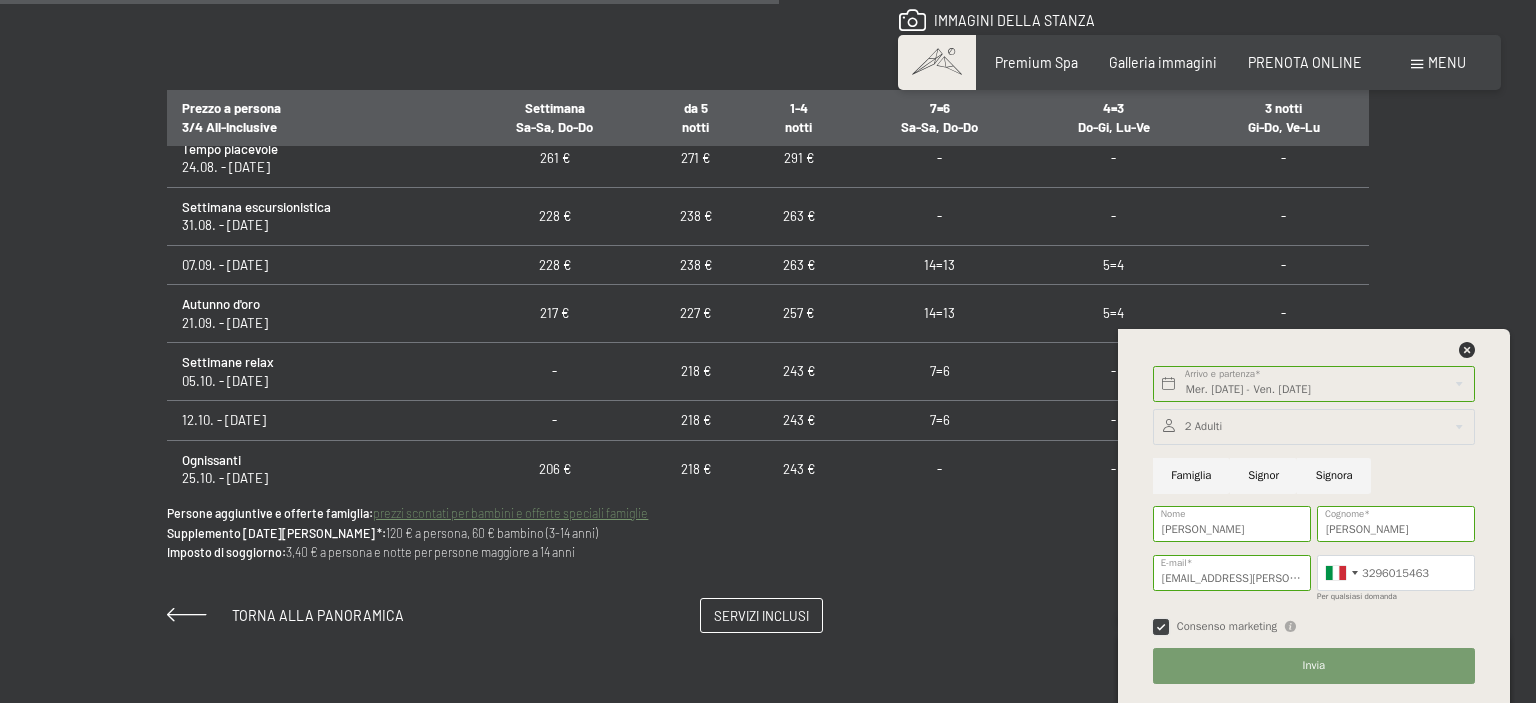 checkbox on "true" 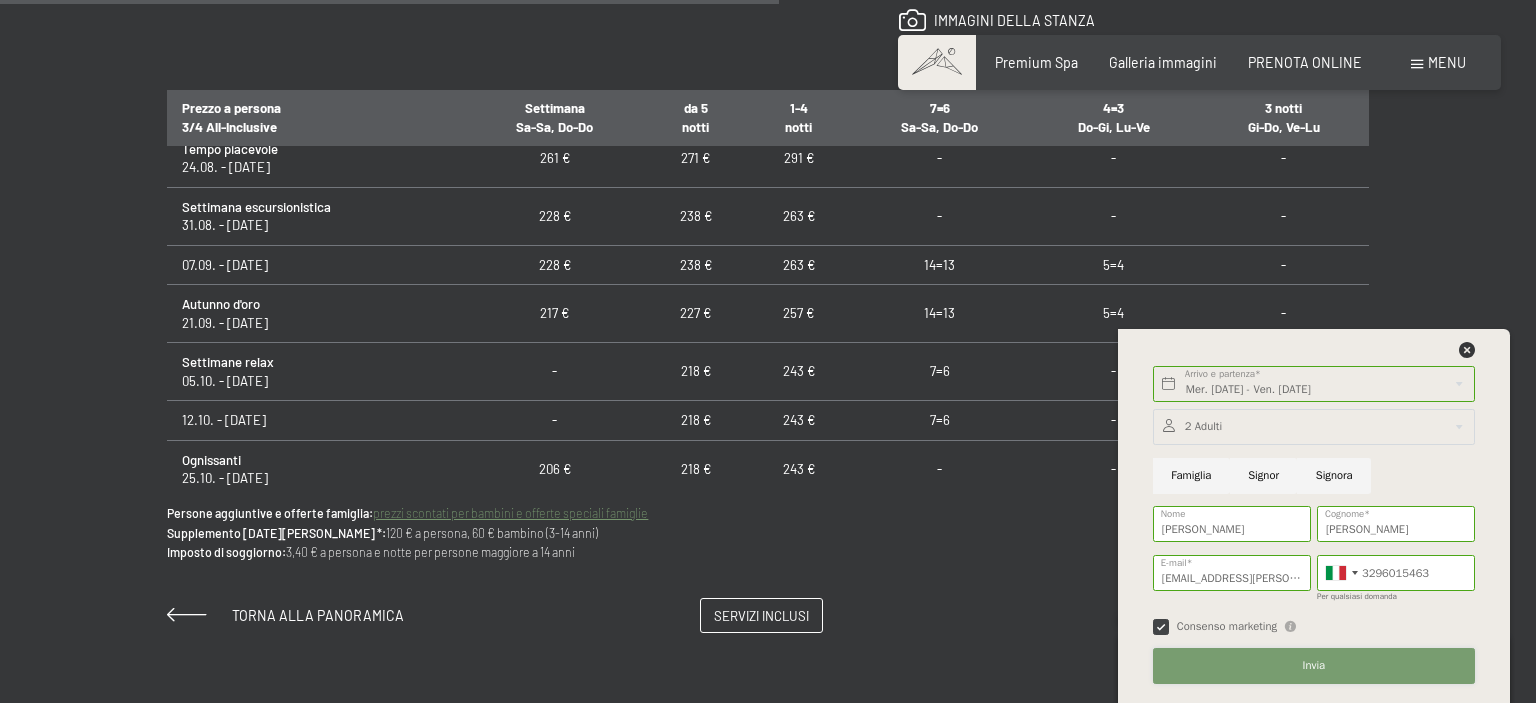 click on "Invia" at bounding box center [1314, 666] 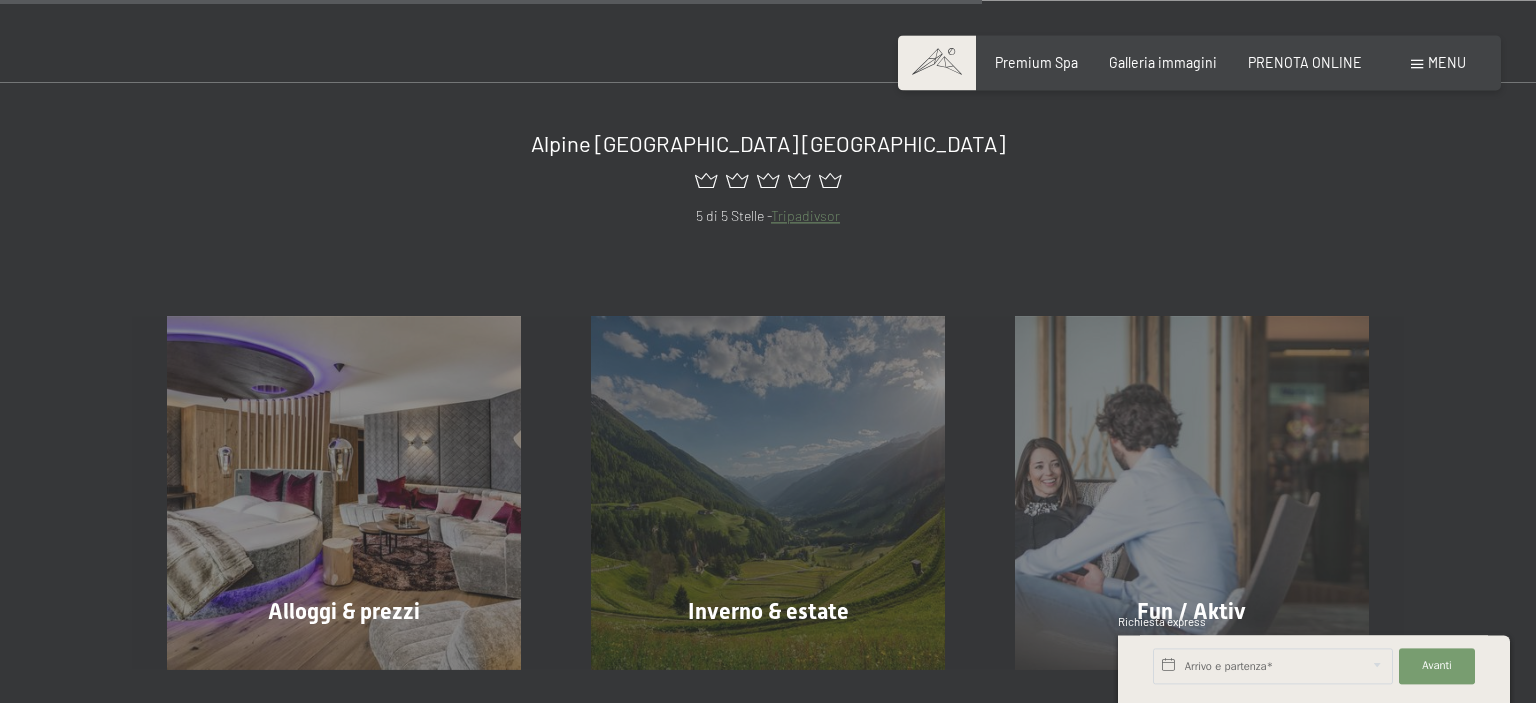 scroll, scrollTop: 1232, scrollLeft: 0, axis: vertical 